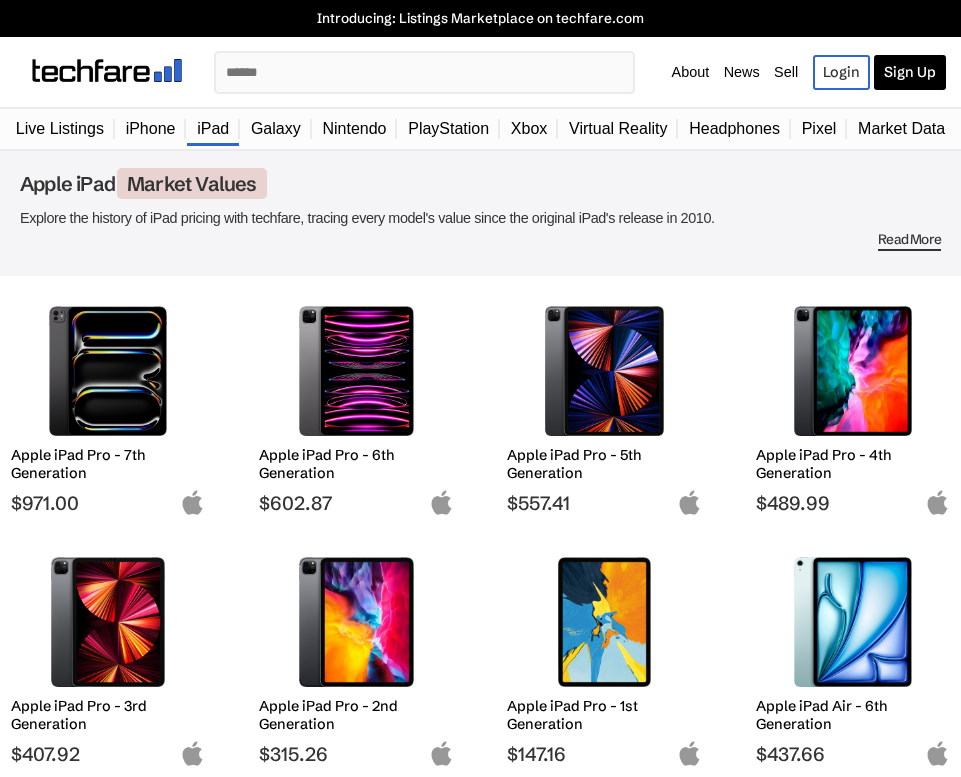 scroll, scrollTop: 0, scrollLeft: 0, axis: both 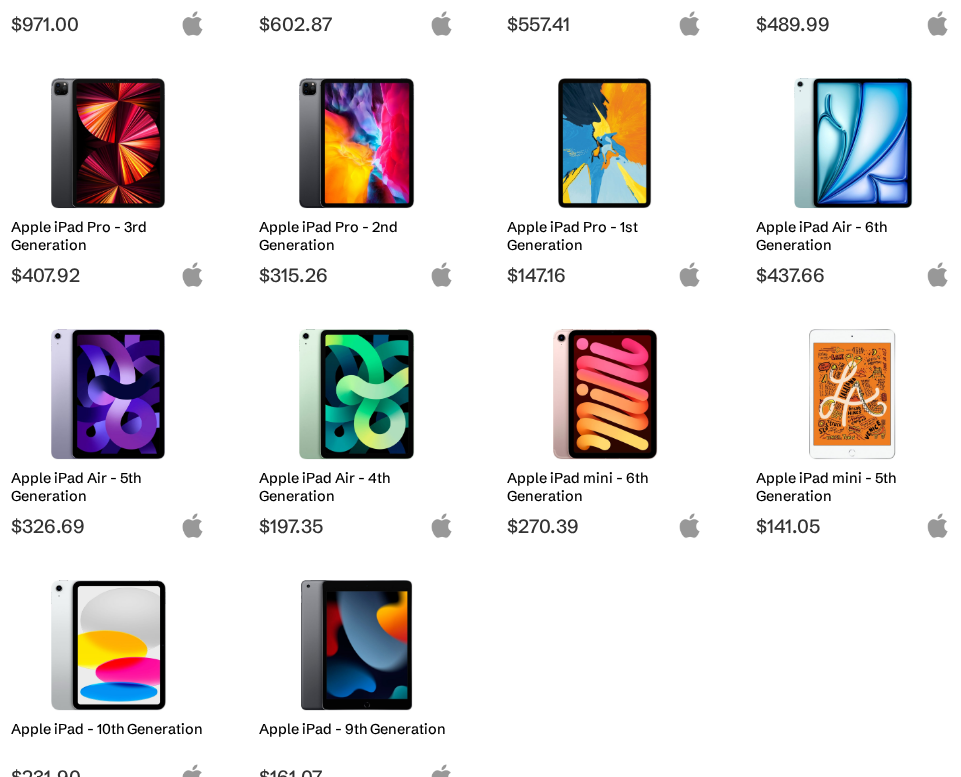 click on "Apple iPad Air - 4th Generation" at bounding box center [356, 487] 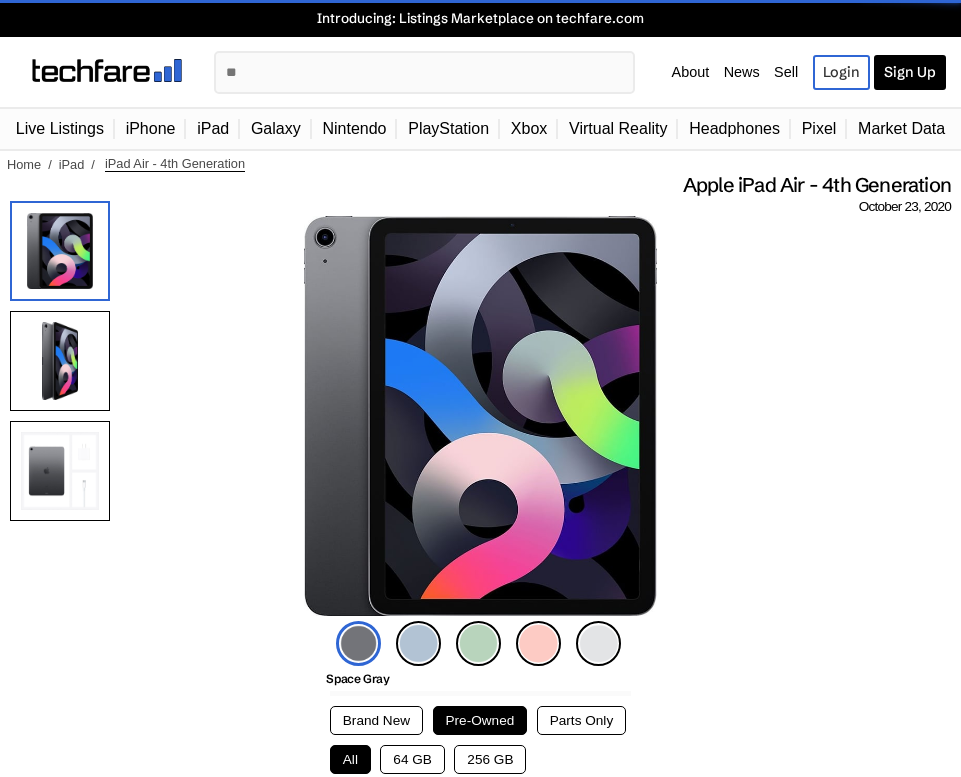 scroll, scrollTop: 263, scrollLeft: 0, axis: vertical 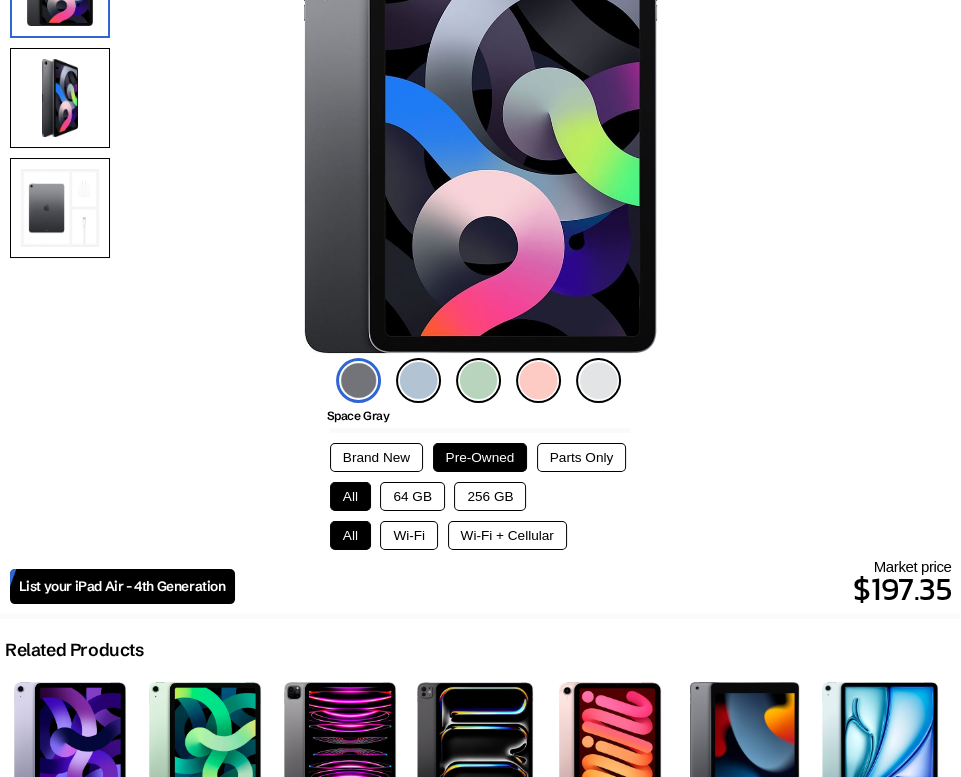 click on "64 GB" at bounding box center (412, 496) 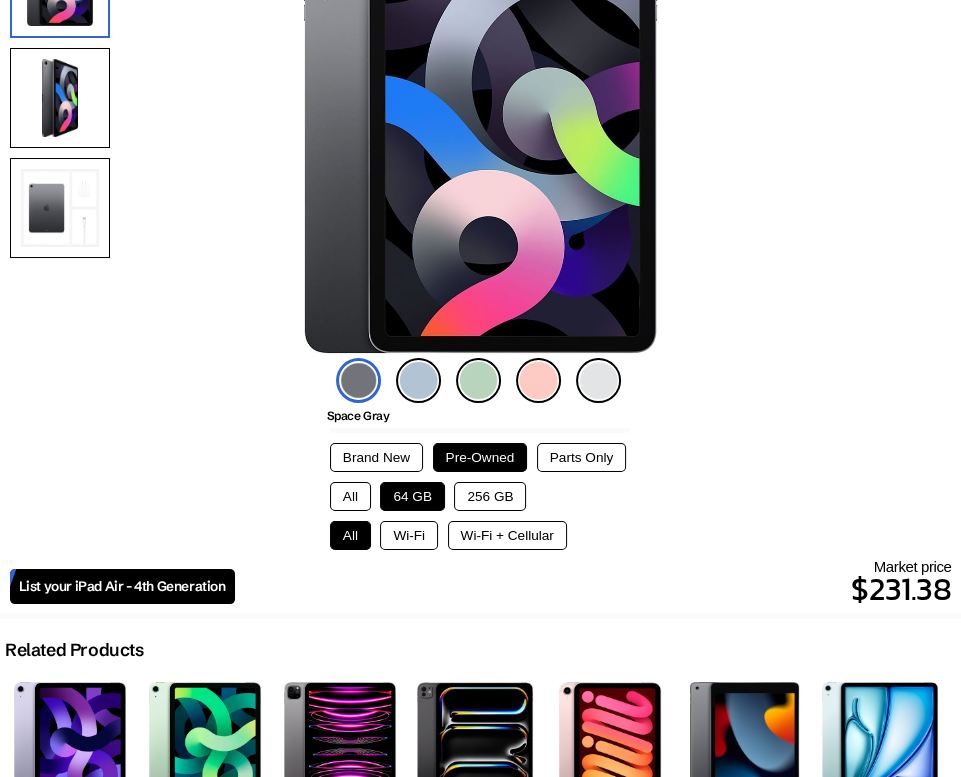 click on "Wi-Fi" at bounding box center (409, 535) 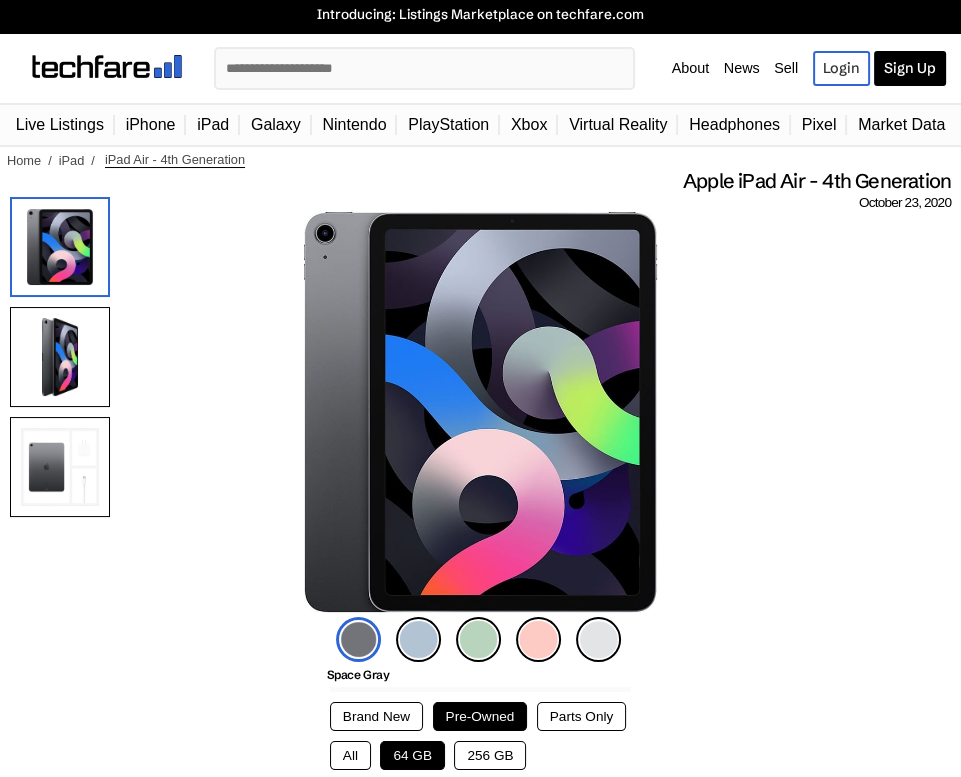 scroll, scrollTop: 0, scrollLeft: 0, axis: both 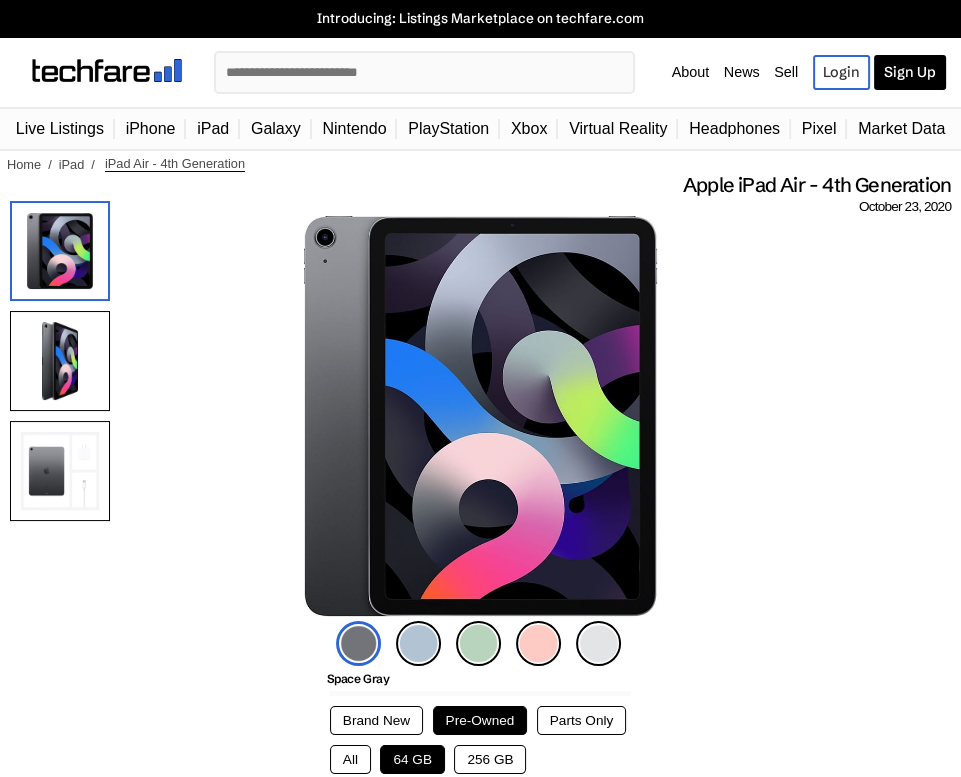 click at bounding box center [538, 643] 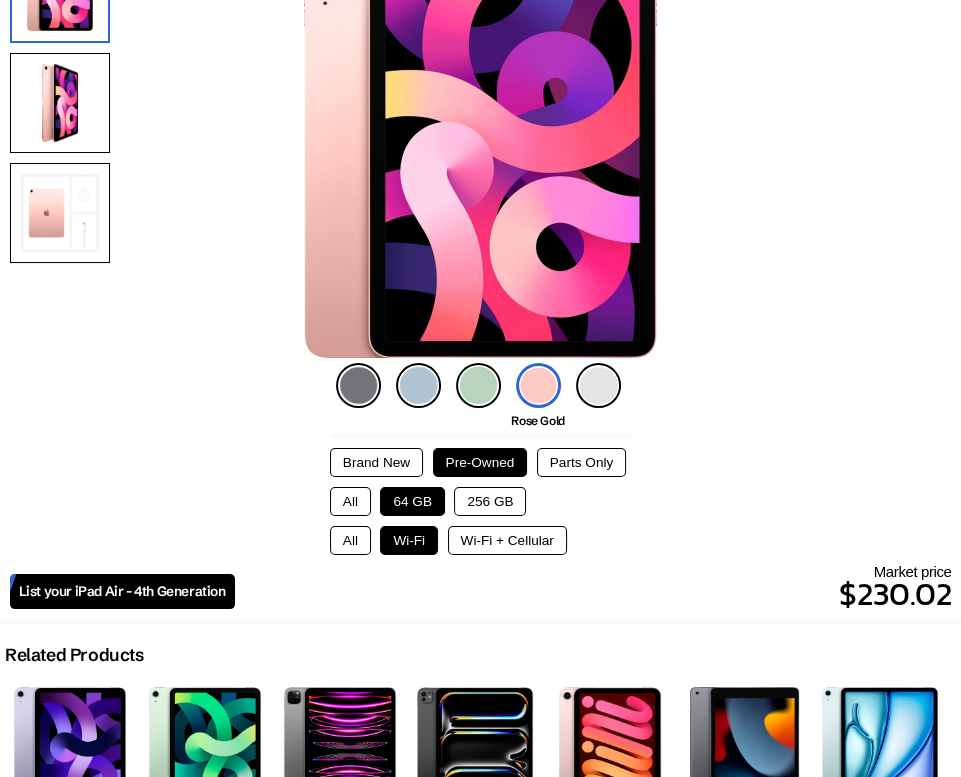 scroll, scrollTop: 265, scrollLeft: 0, axis: vertical 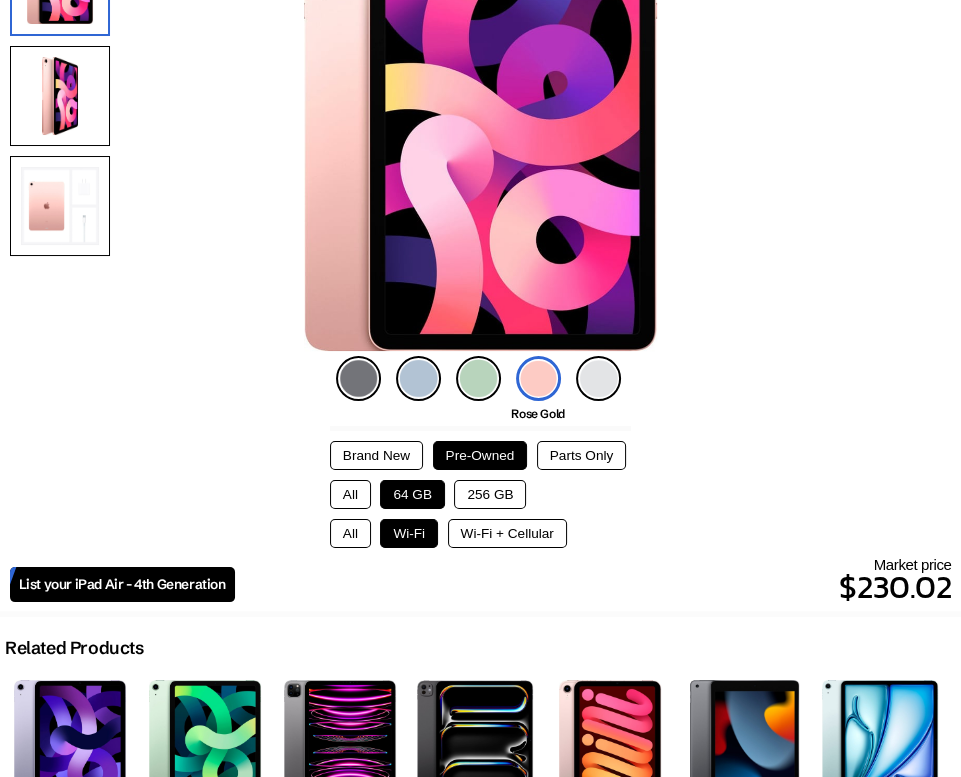 click on "List your iPad Air - 4th Generation" at bounding box center [122, 584] 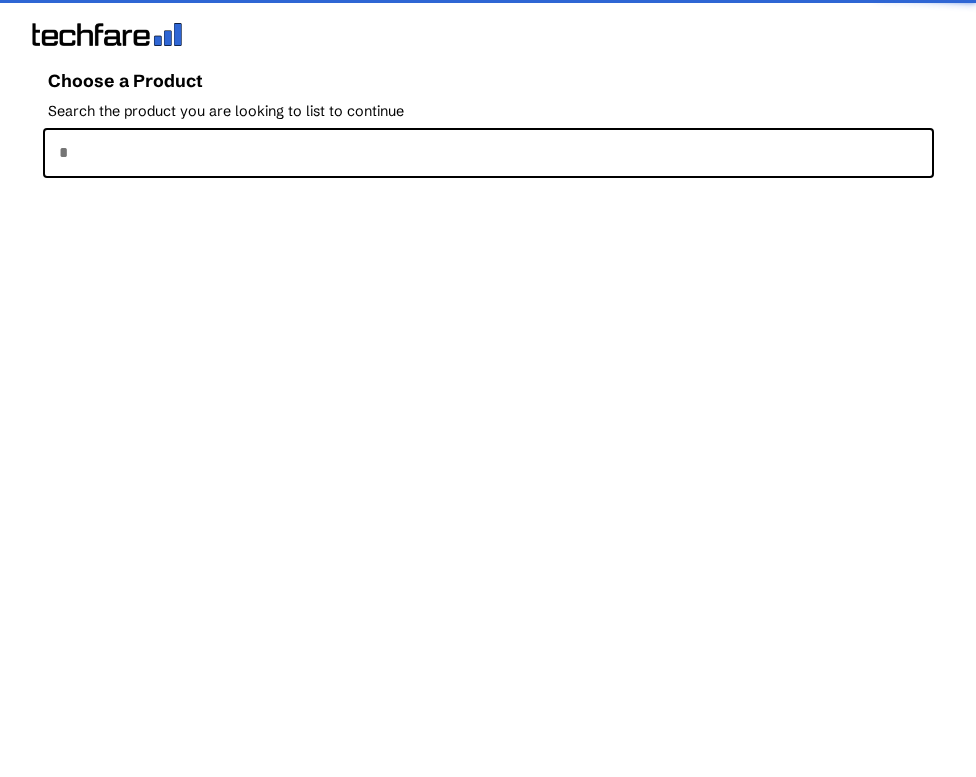 scroll, scrollTop: 0, scrollLeft: 0, axis: both 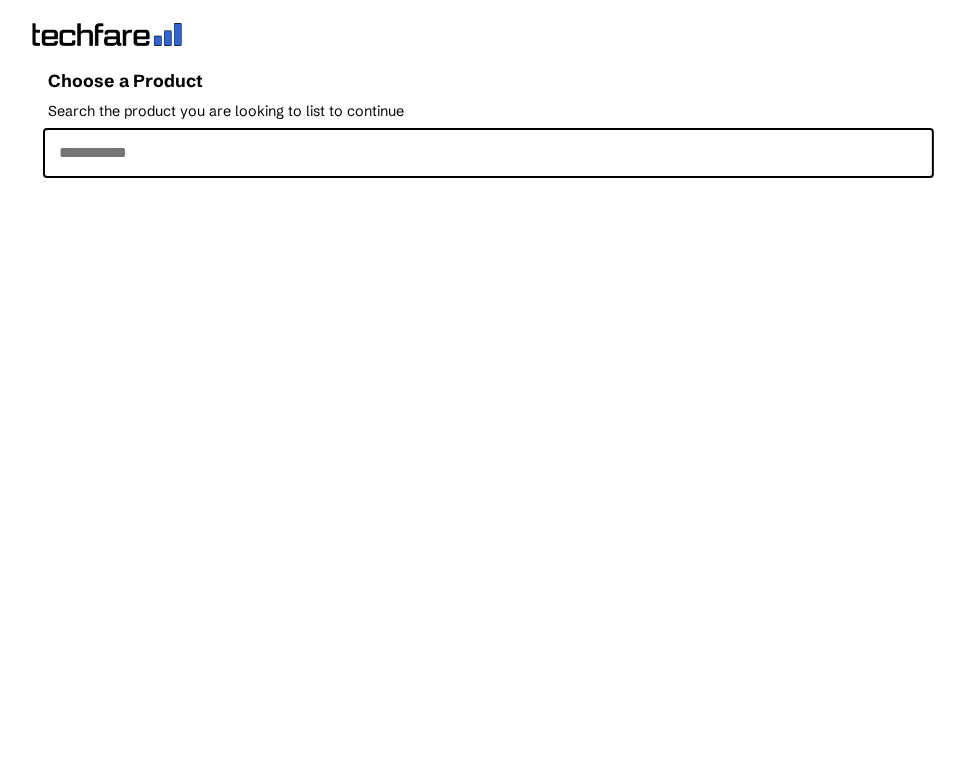 click on "Search the product you are looking to list to continue" at bounding box center [488, 153] 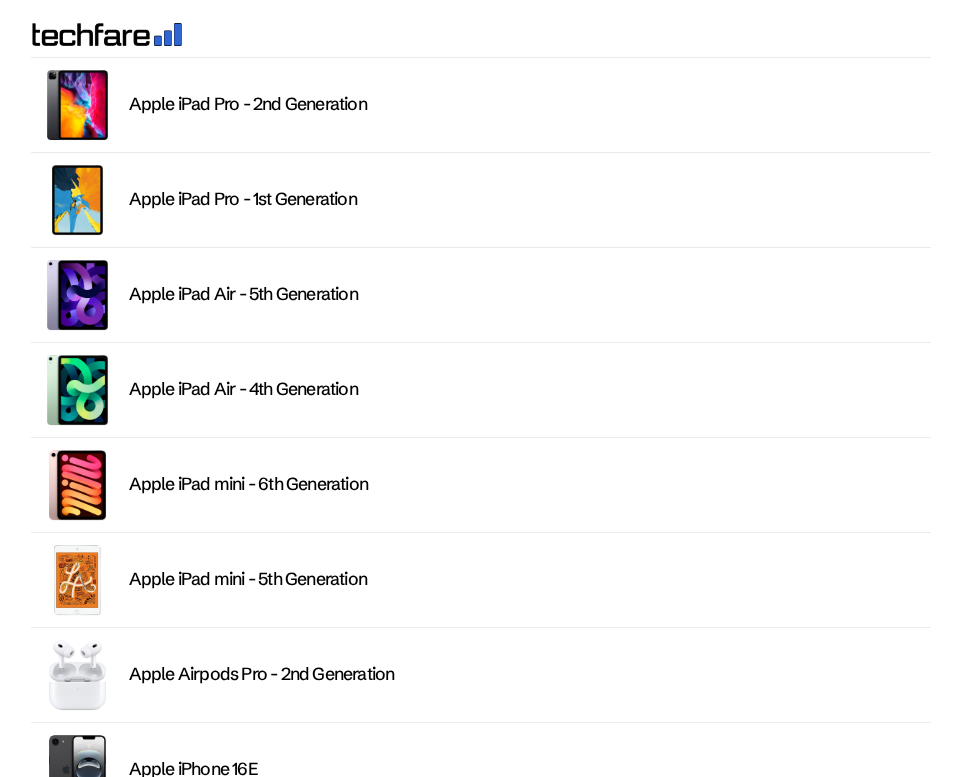 scroll, scrollTop: 897, scrollLeft: 0, axis: vertical 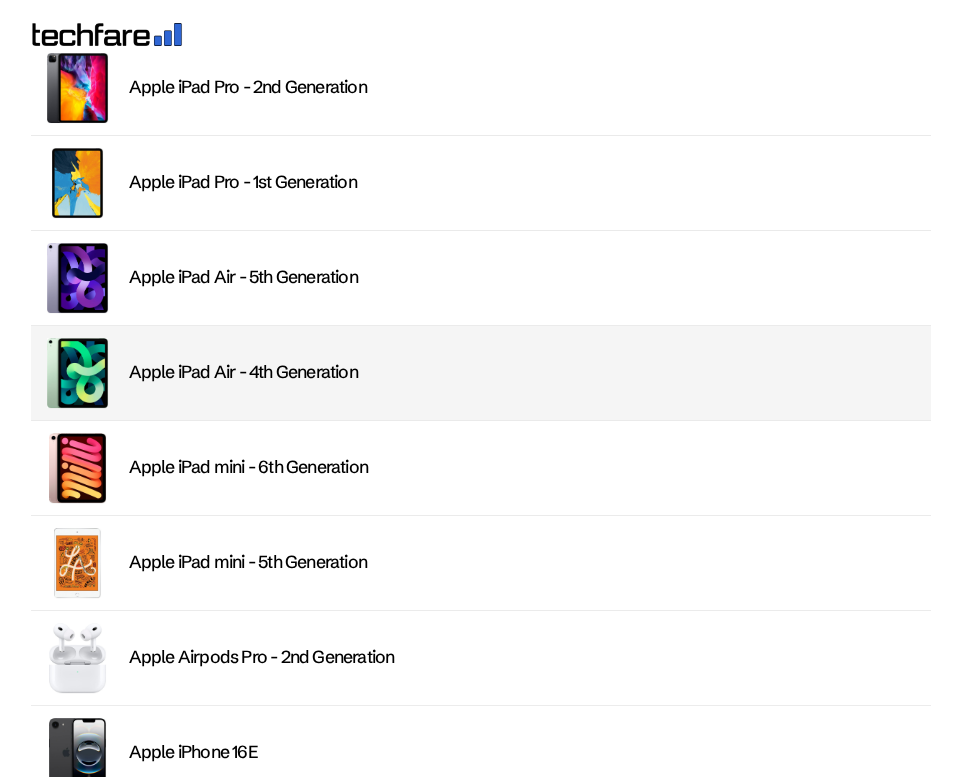 type on "****" 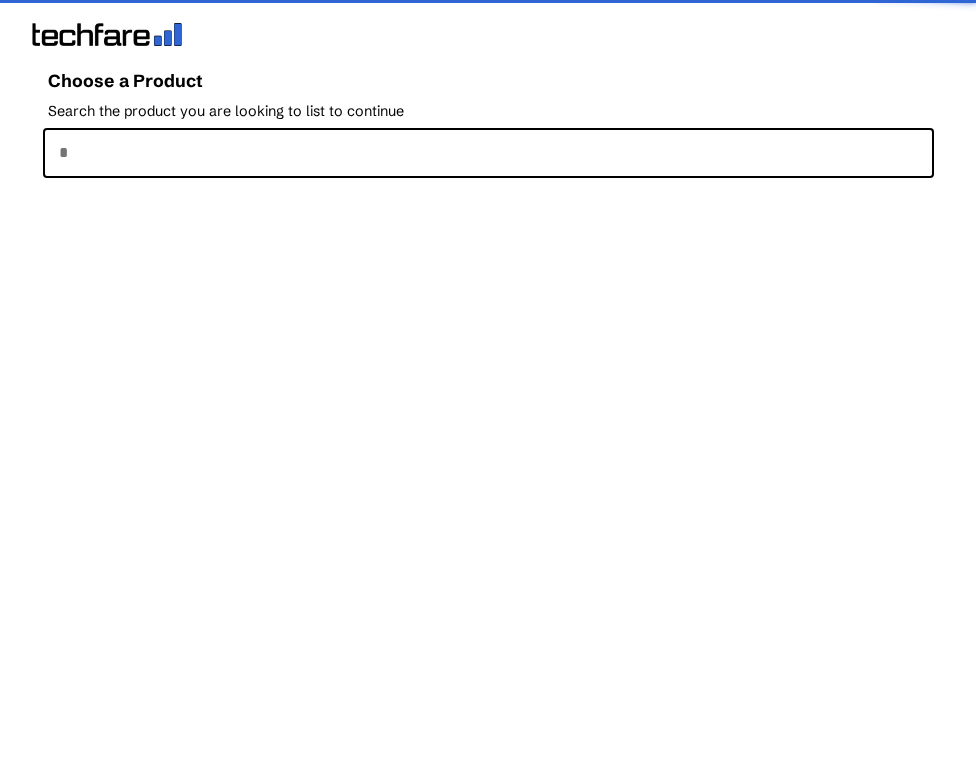 scroll, scrollTop: 0, scrollLeft: 0, axis: both 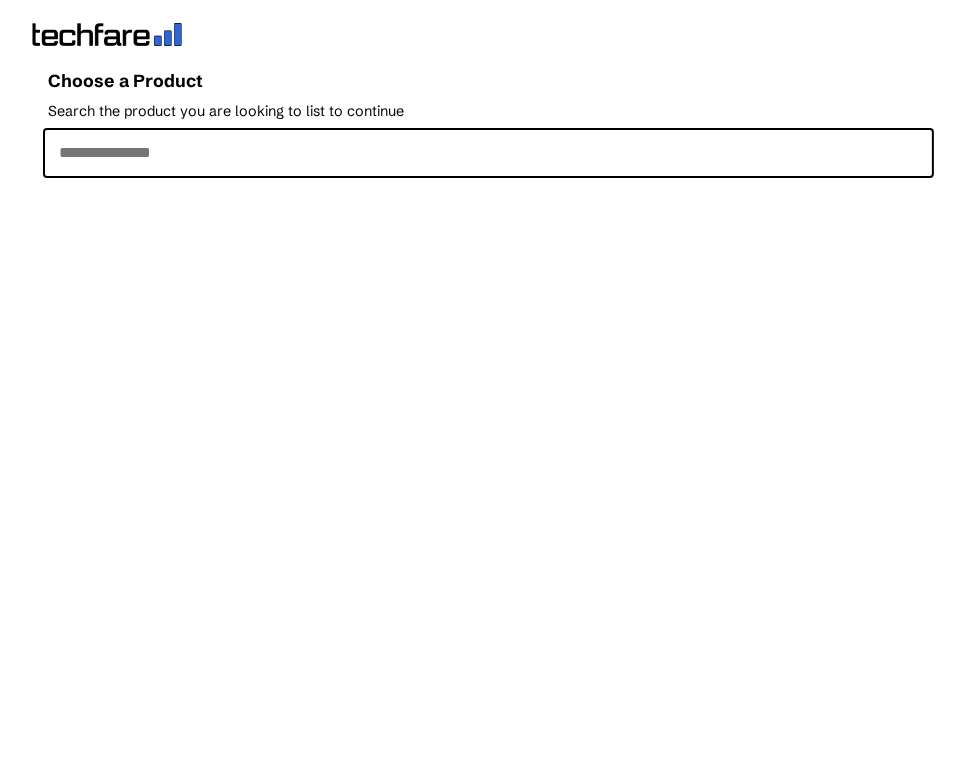 click on "Search the product you are looking to list to continue" at bounding box center (488, 153) 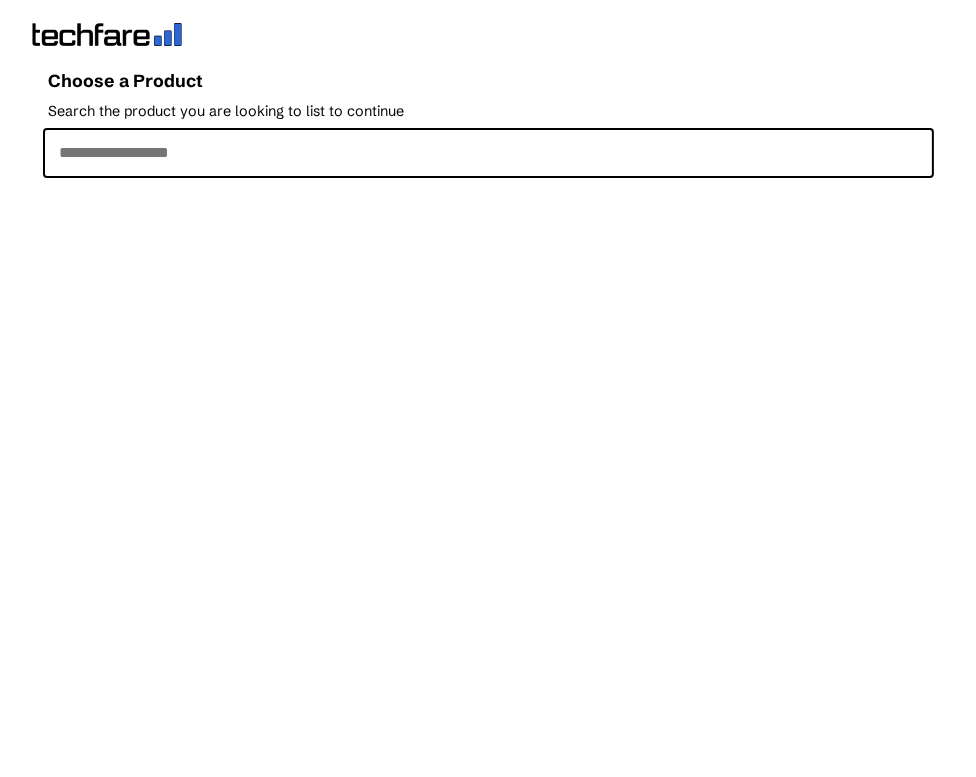 type on "****" 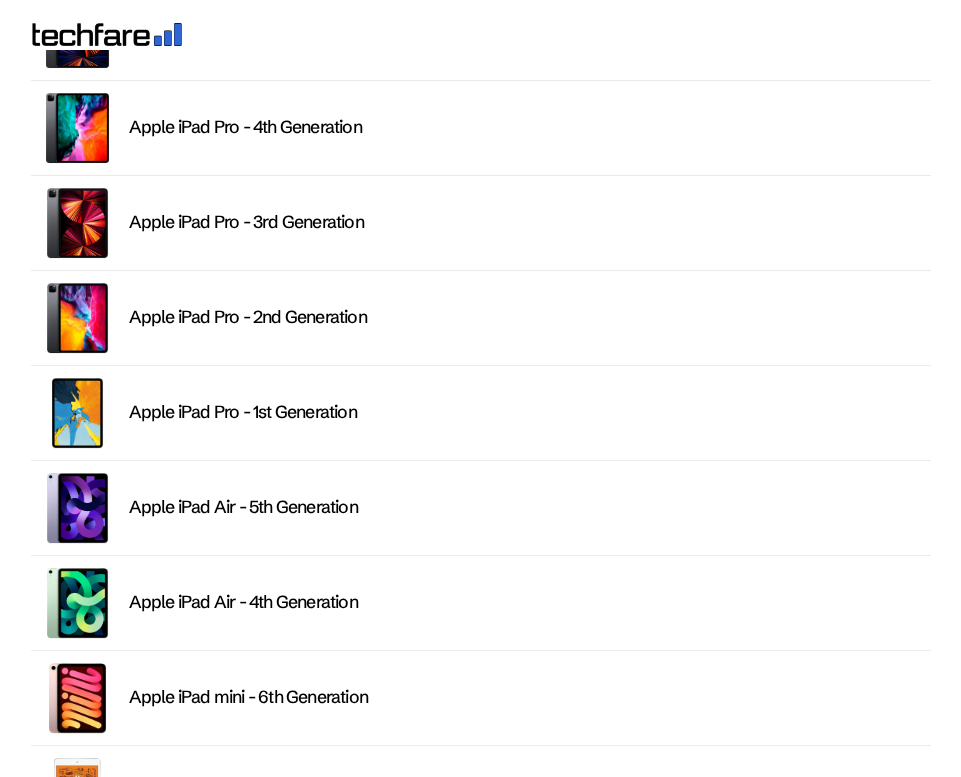 scroll, scrollTop: 698, scrollLeft: 0, axis: vertical 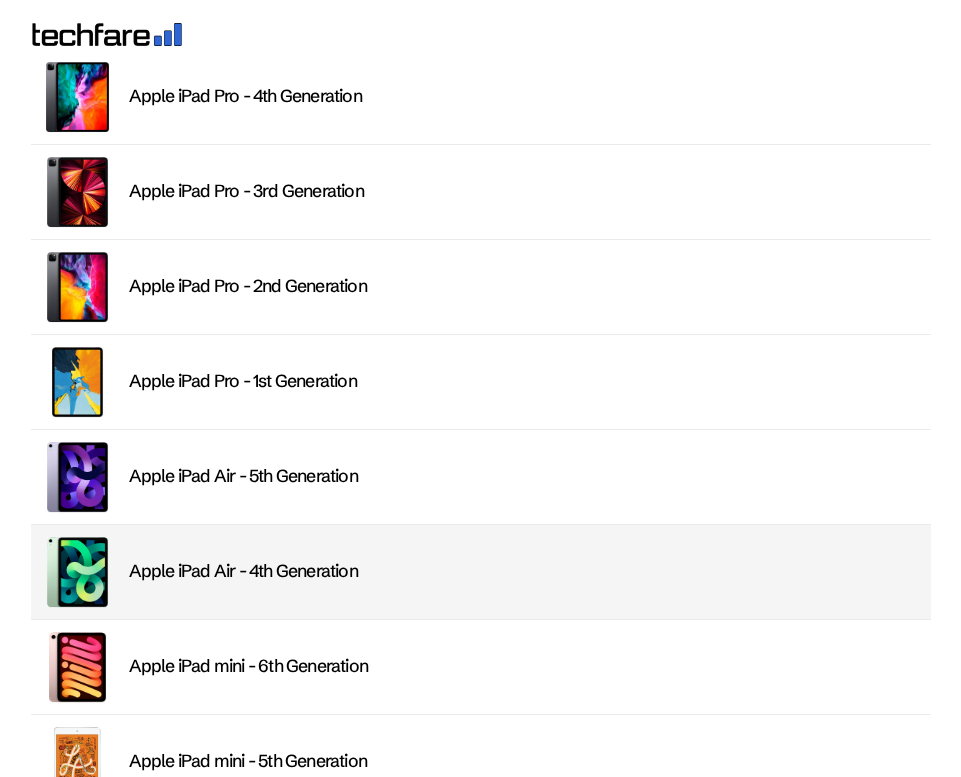 click on "Apple iPad Air - 4th Generation" at bounding box center (524, 571) 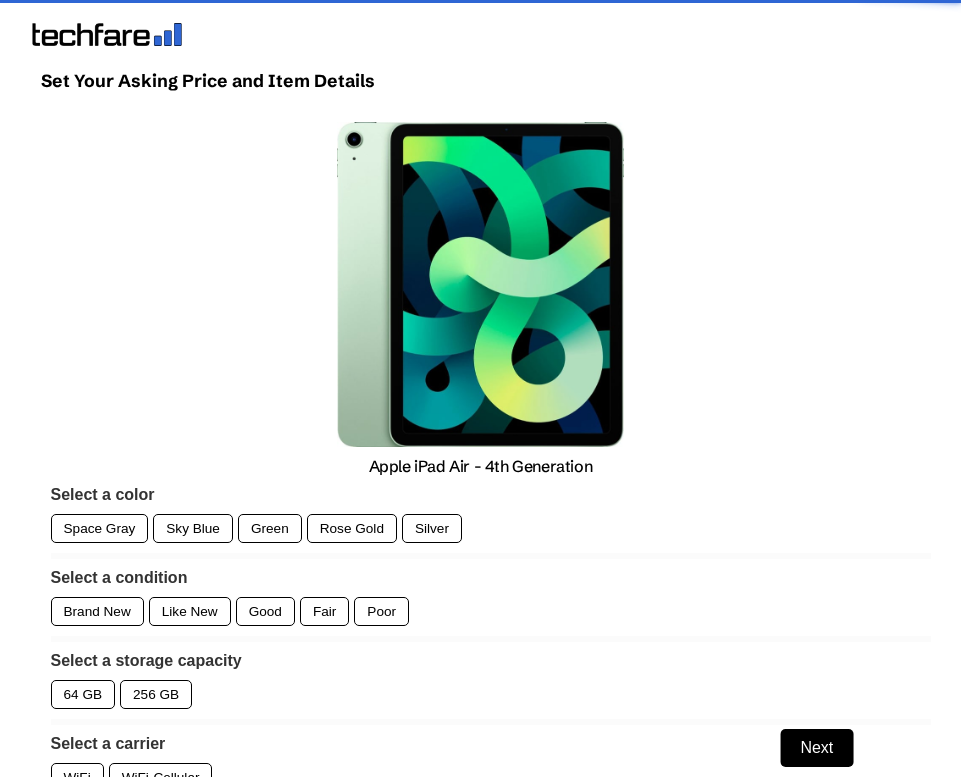 scroll, scrollTop: 0, scrollLeft: 0, axis: both 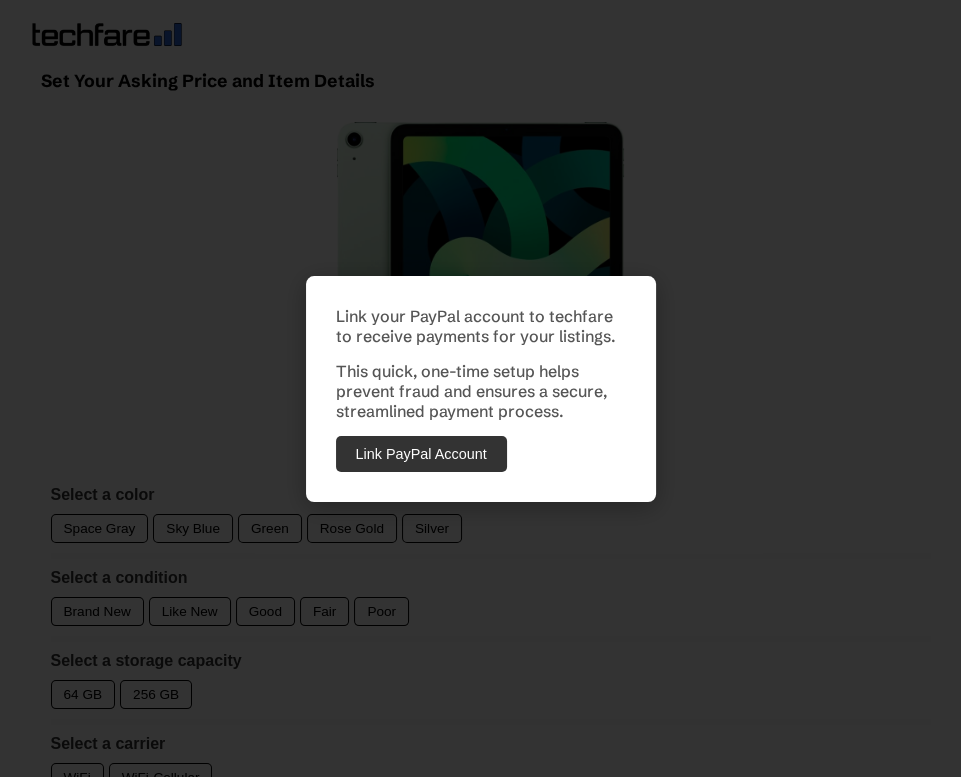 click on "Link your PayPal account to techfare to receive payments for your listings.
This quick, one-time setup helps prevent fraud and ensures a secure, streamlined payment process.
Link PayPal Account" at bounding box center (480, 388) 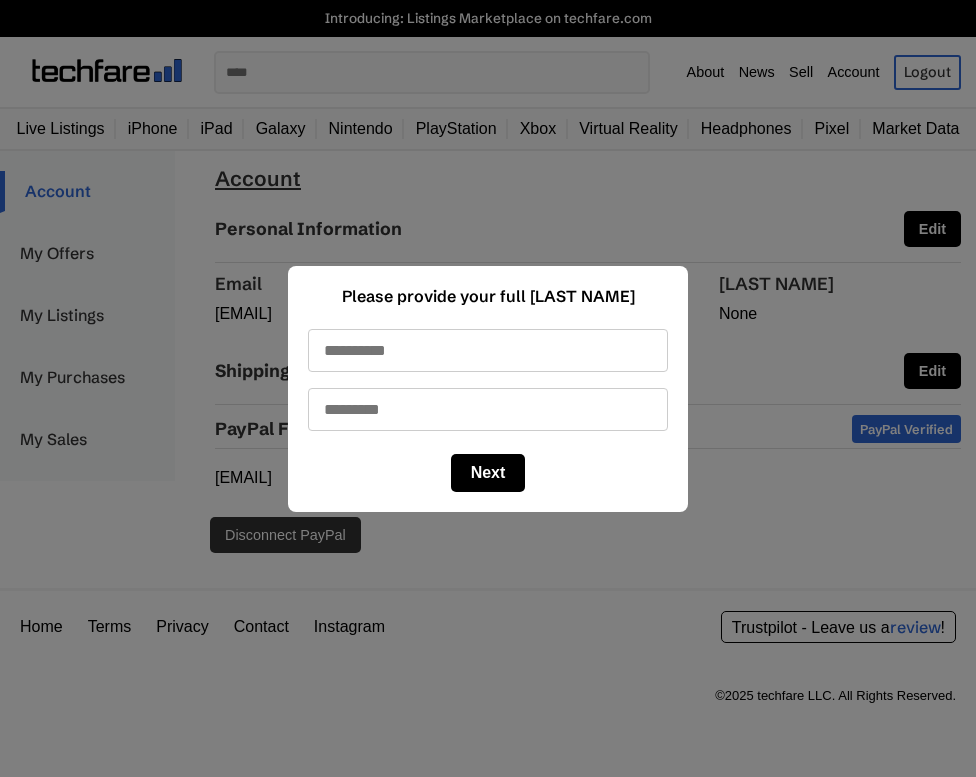 scroll, scrollTop: 0, scrollLeft: 0, axis: both 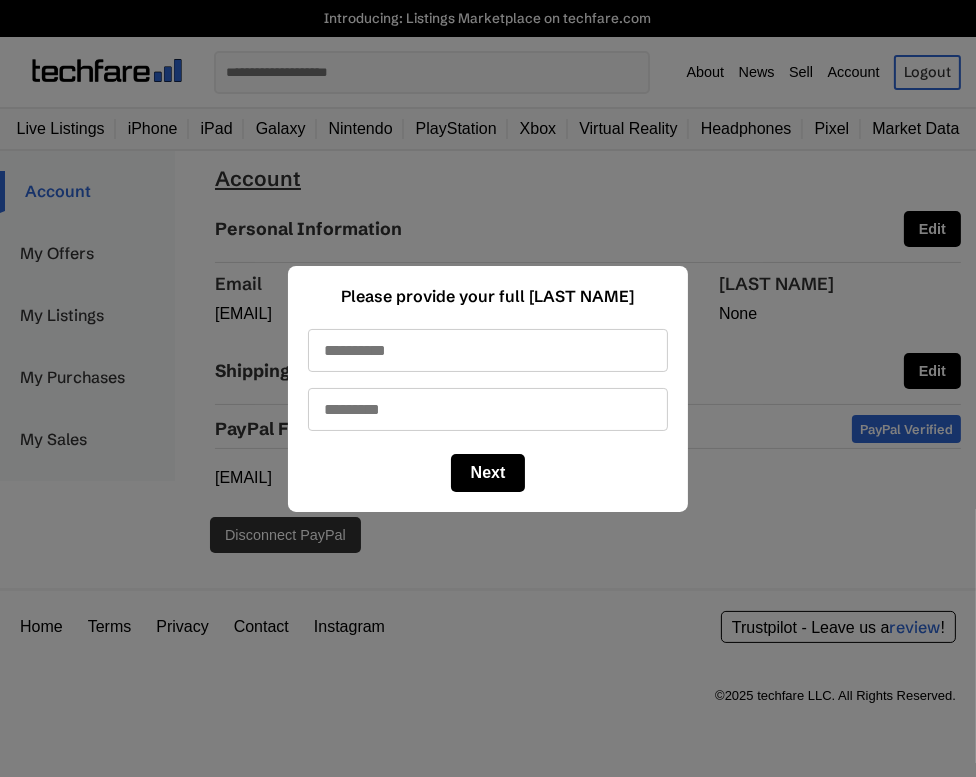click on "[FIRST NAME]" at bounding box center (488, 350) 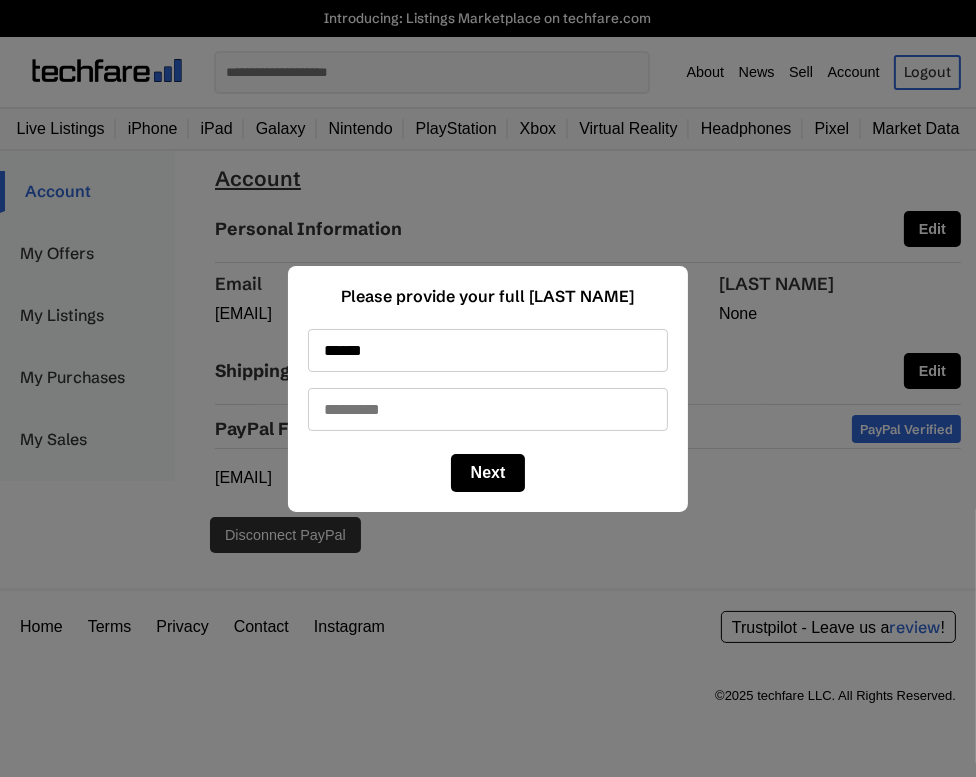 type on "*********" 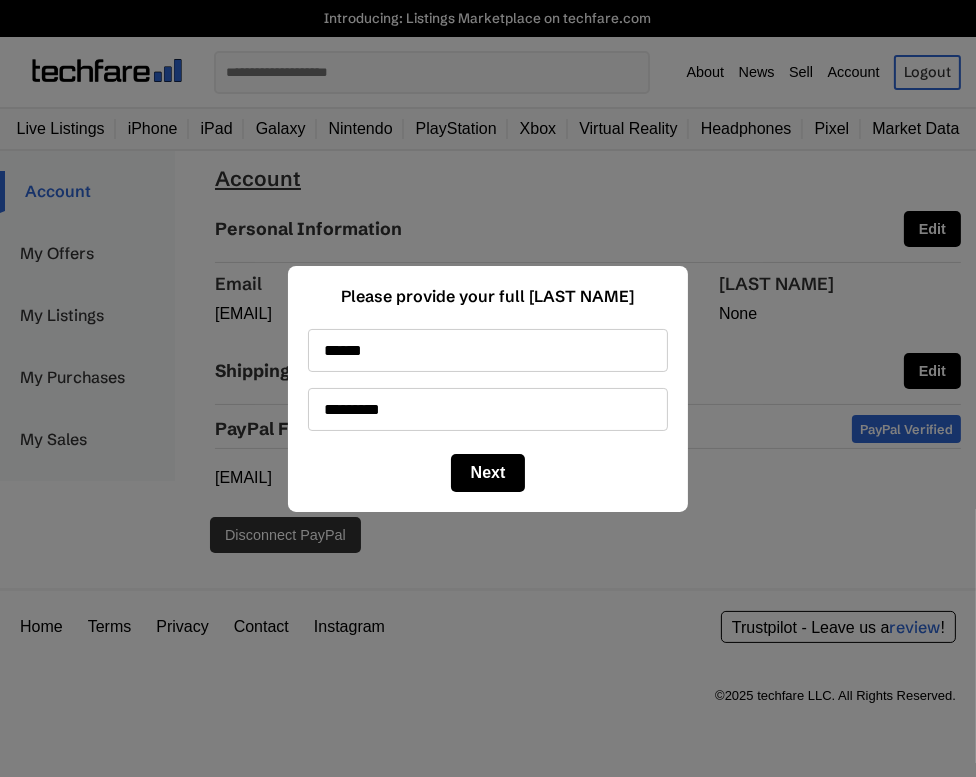 click on "Next" at bounding box center (488, 473) 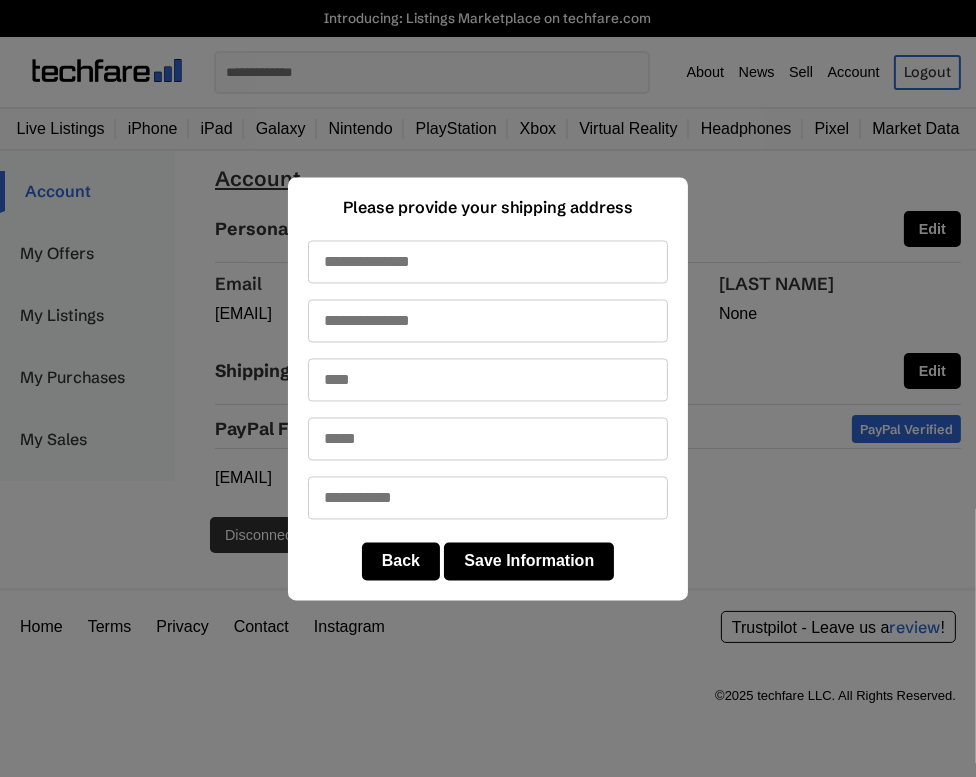 click on "Save Information" at bounding box center (529, 561) 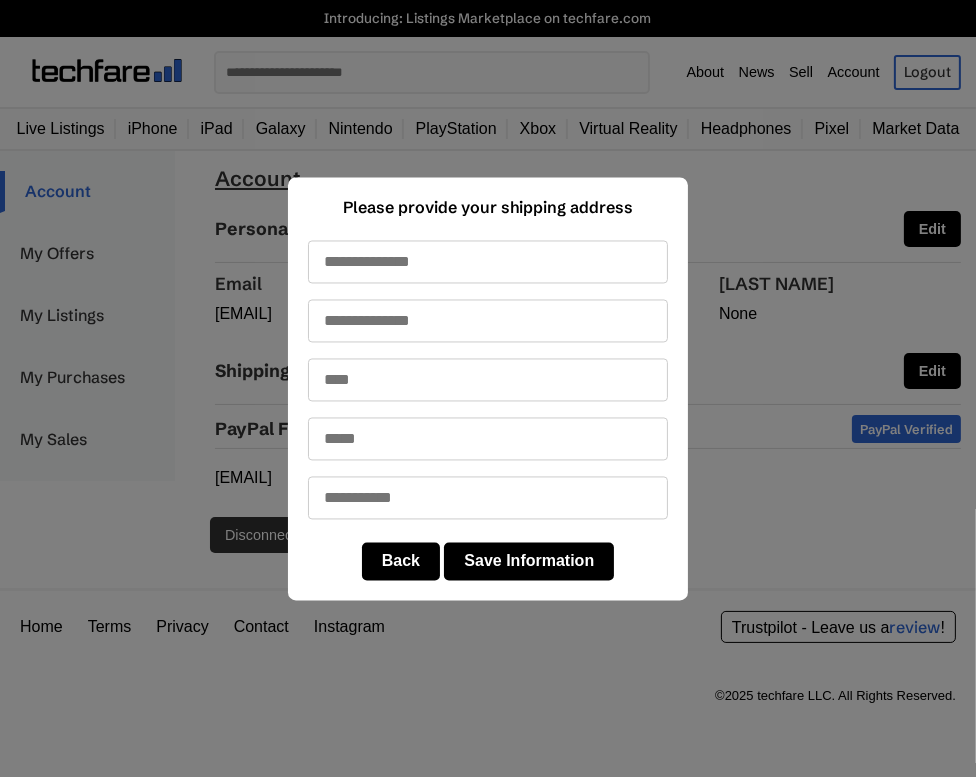 click at bounding box center [488, 261] 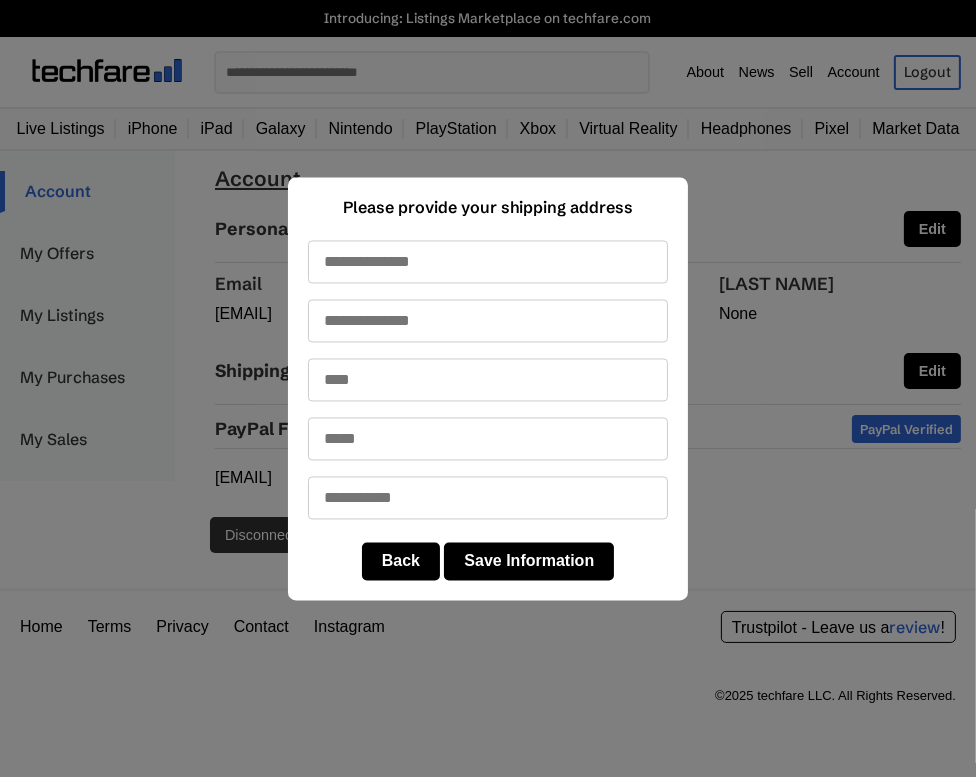 type on "**********" 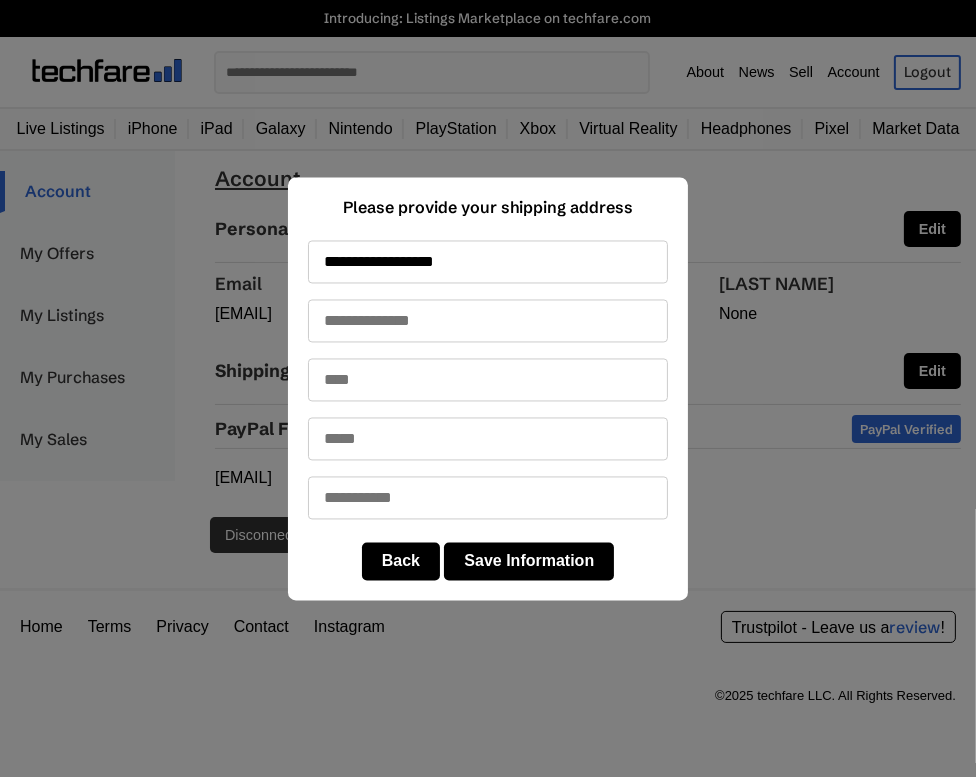 type on "*******" 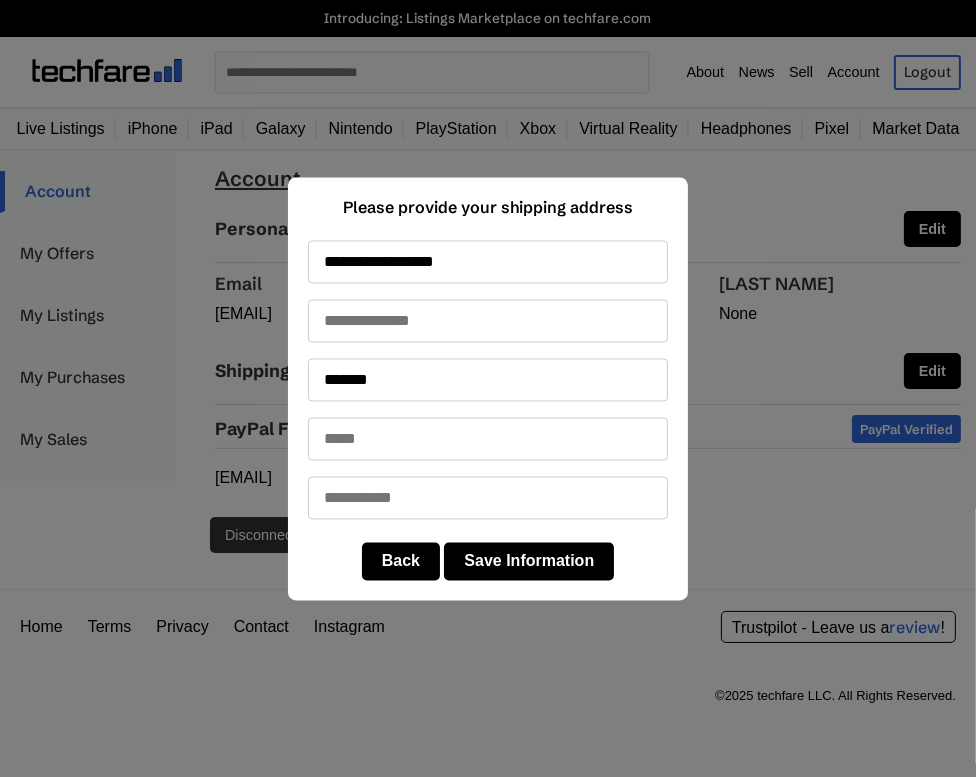 type on "**" 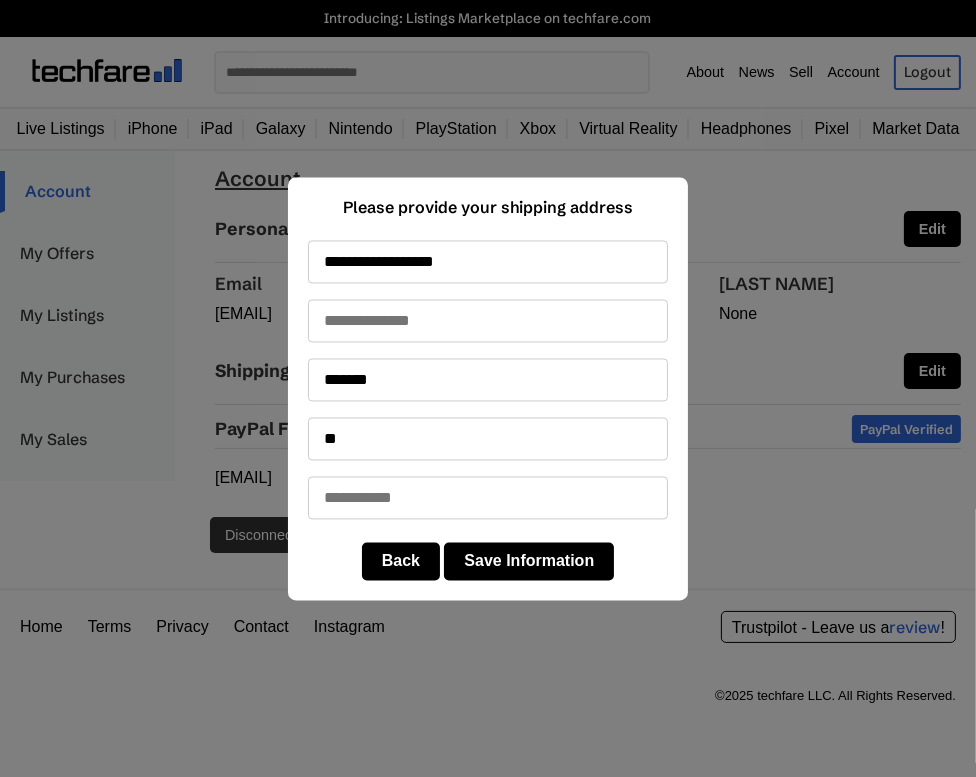 type on "*****" 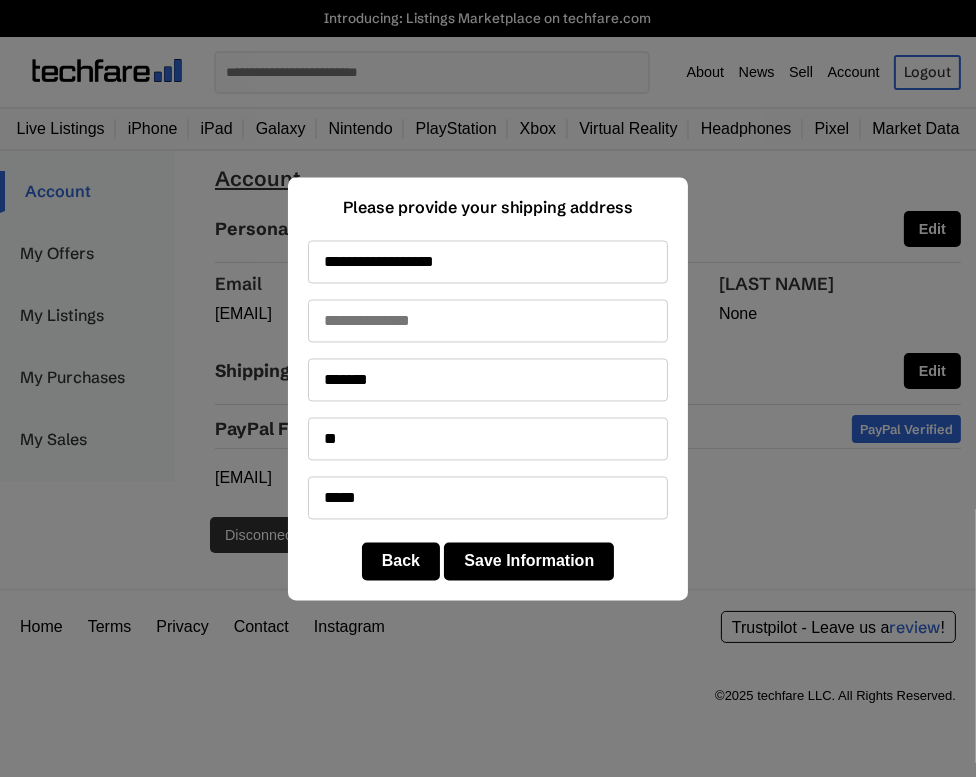 click on "Save Information" at bounding box center (529, 561) 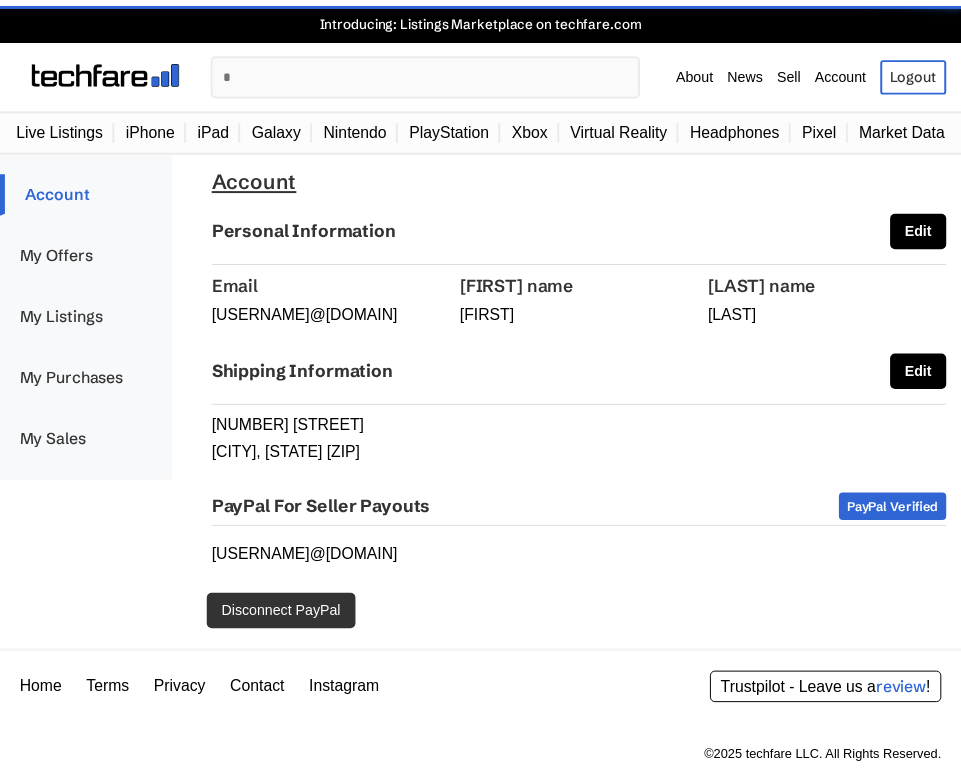 scroll, scrollTop: 0, scrollLeft: 0, axis: both 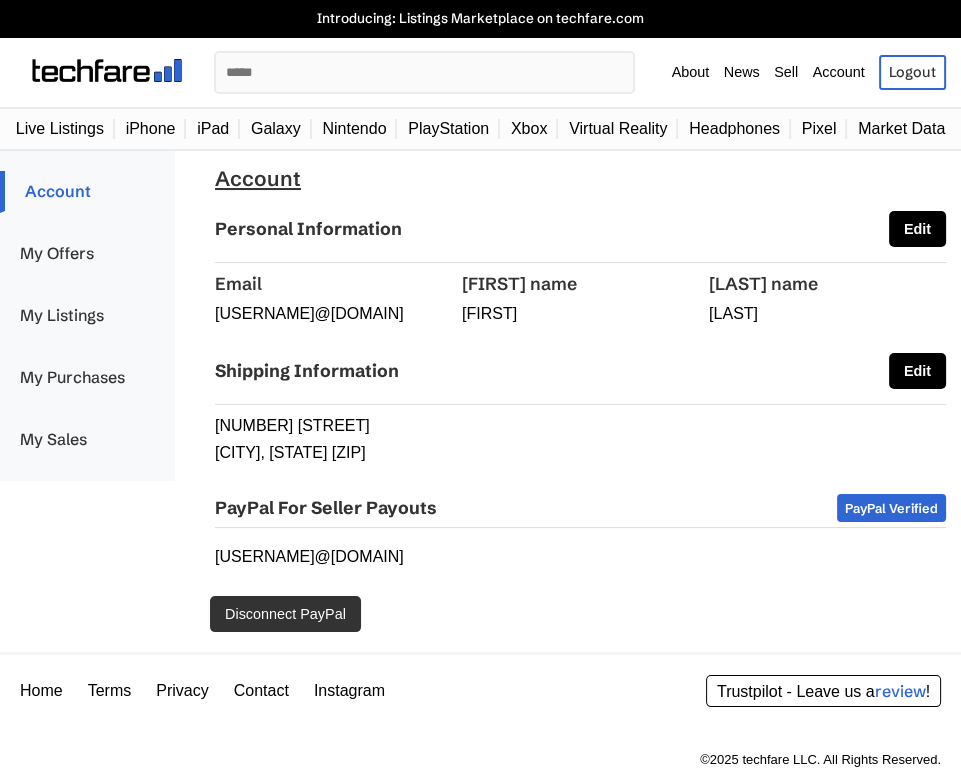 click on "My Offers" at bounding box center (87, 254) 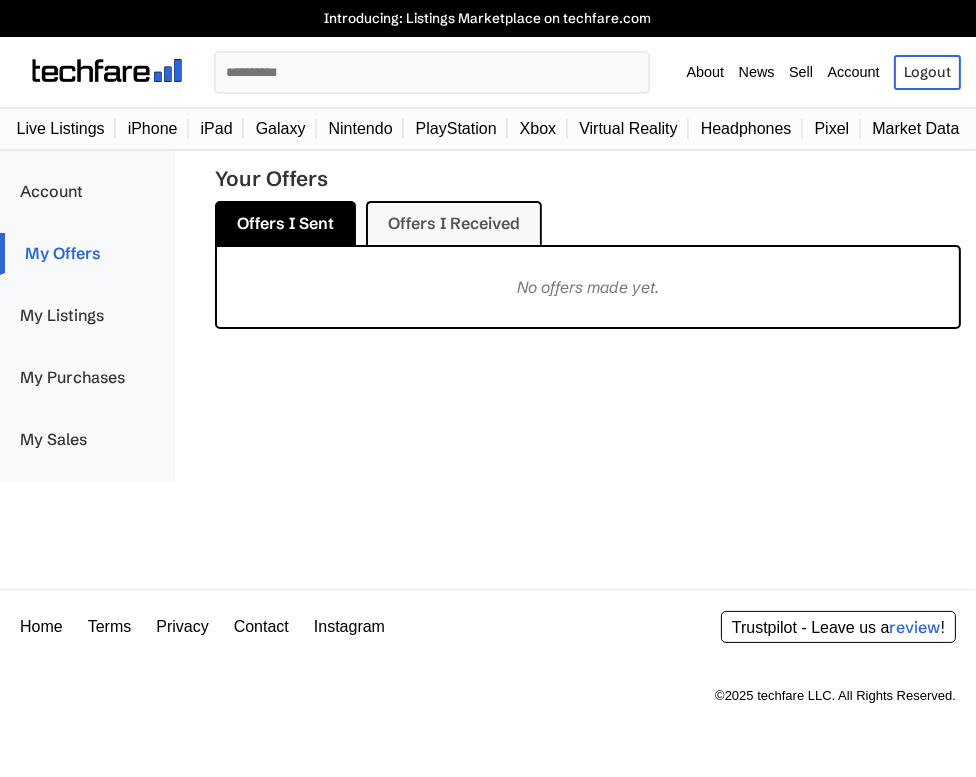click on "My Listings" at bounding box center [87, 316] 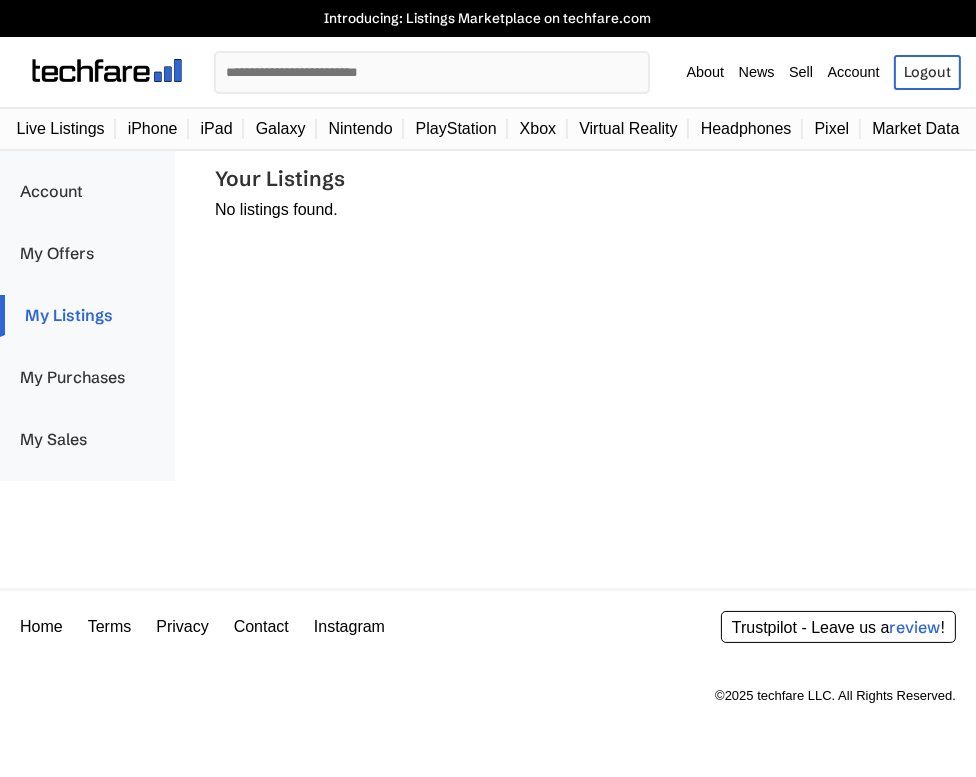 click on "Sell" at bounding box center (801, 72) 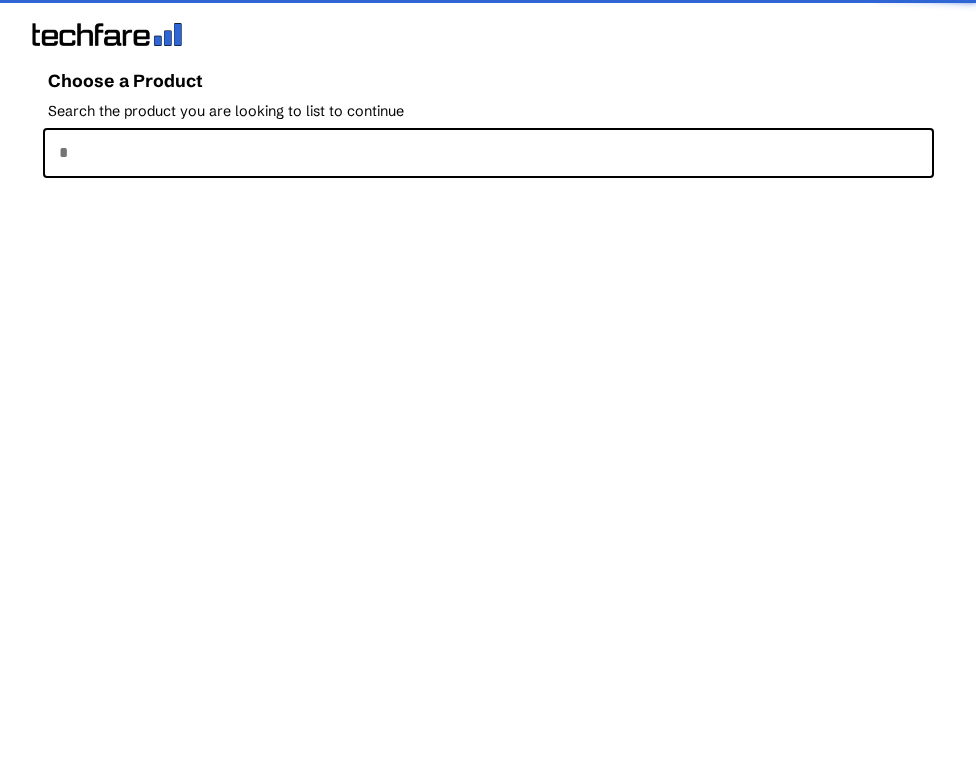 scroll, scrollTop: 0, scrollLeft: 0, axis: both 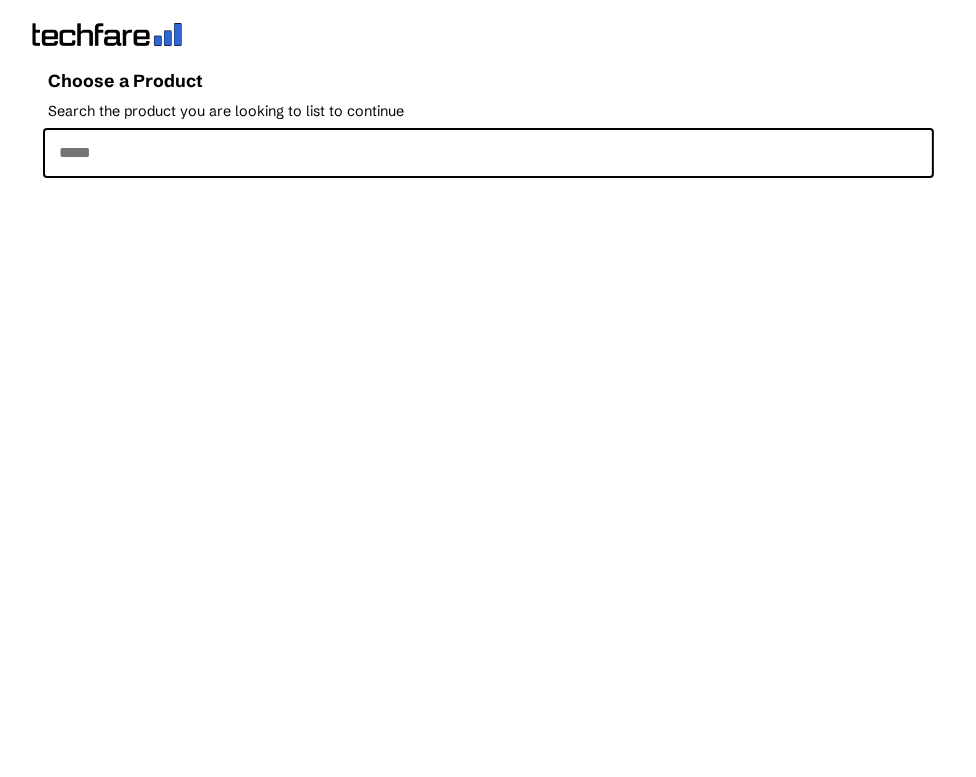 click on "Search the product you are looking to list to continue" at bounding box center [488, 153] 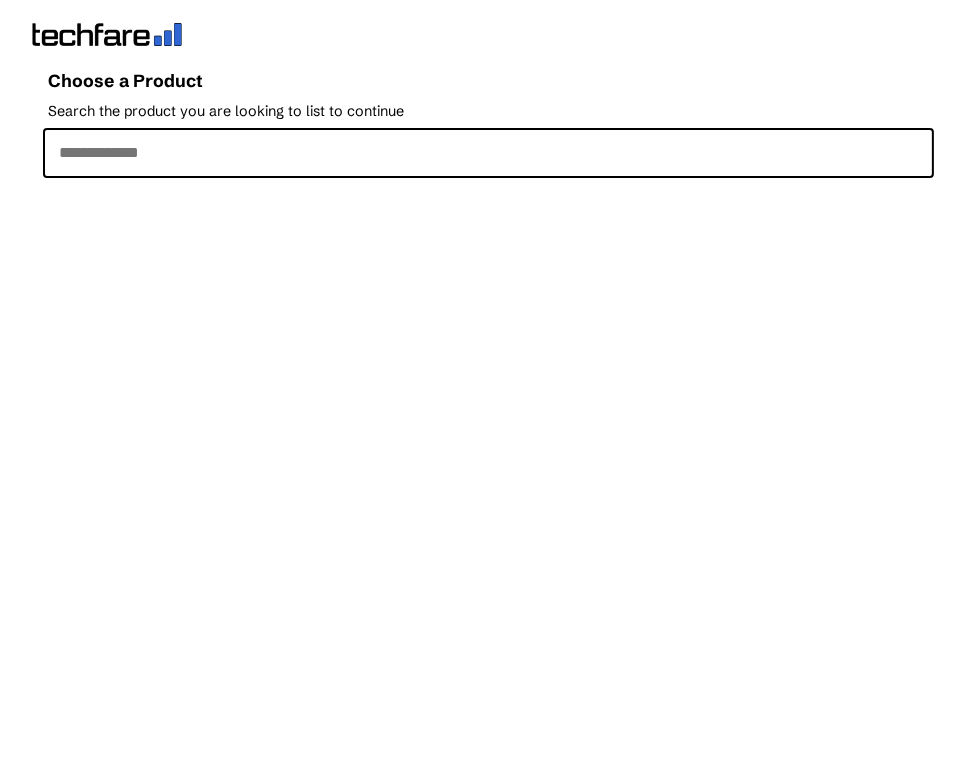type on "****" 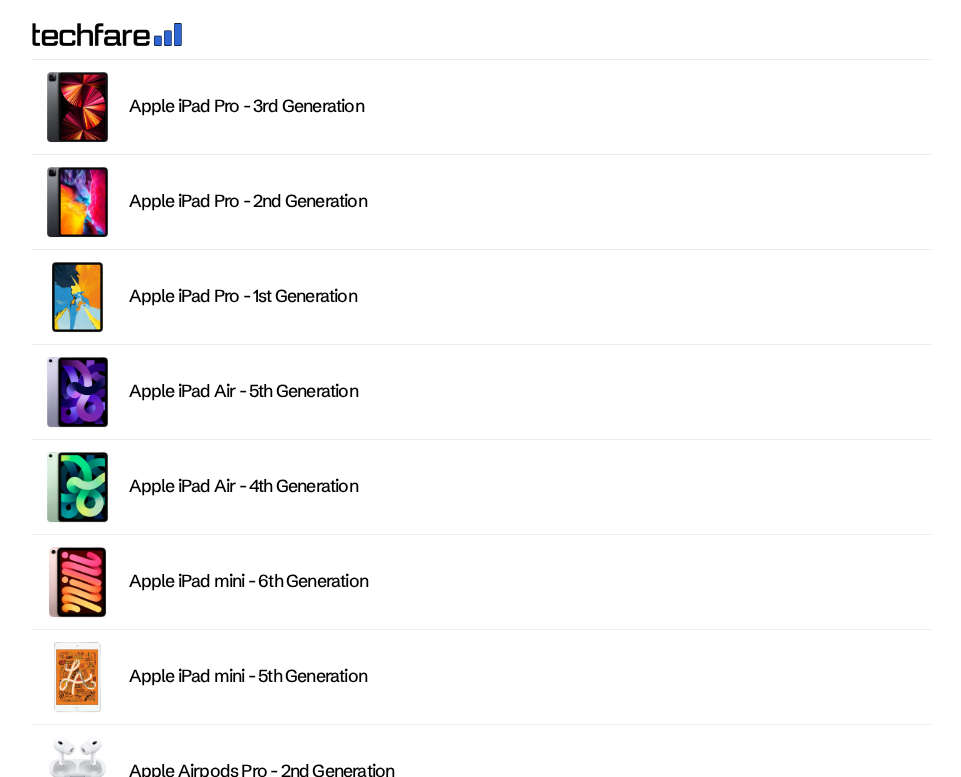 scroll, scrollTop: 784, scrollLeft: 0, axis: vertical 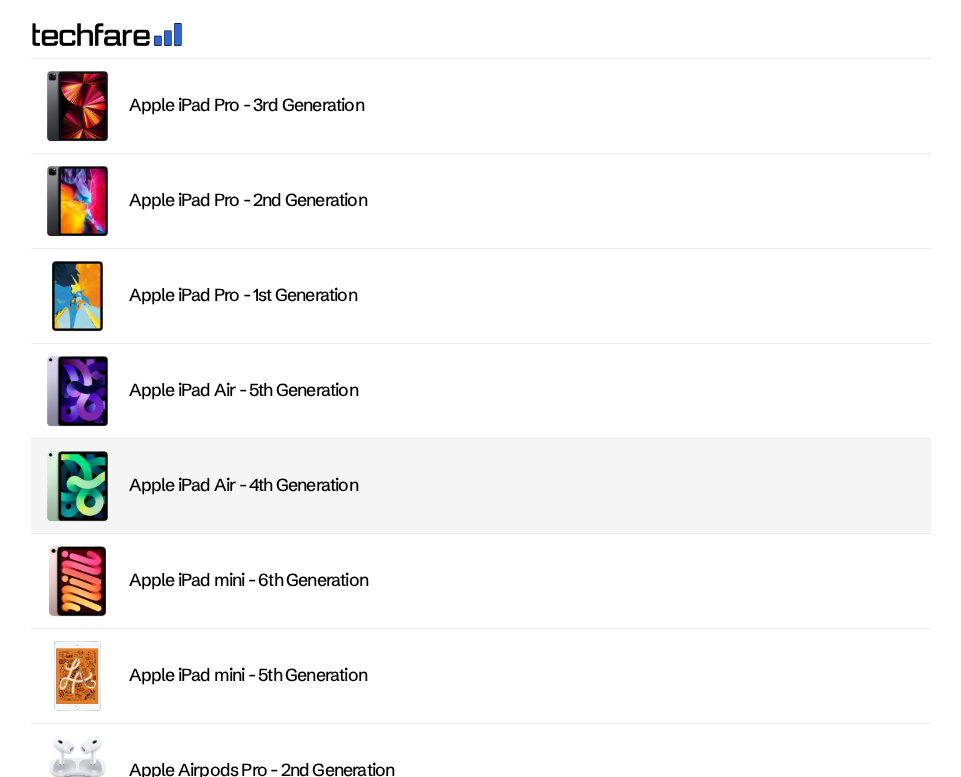 click on "Apple iPad Air - 4th Generation" at bounding box center [524, 485] 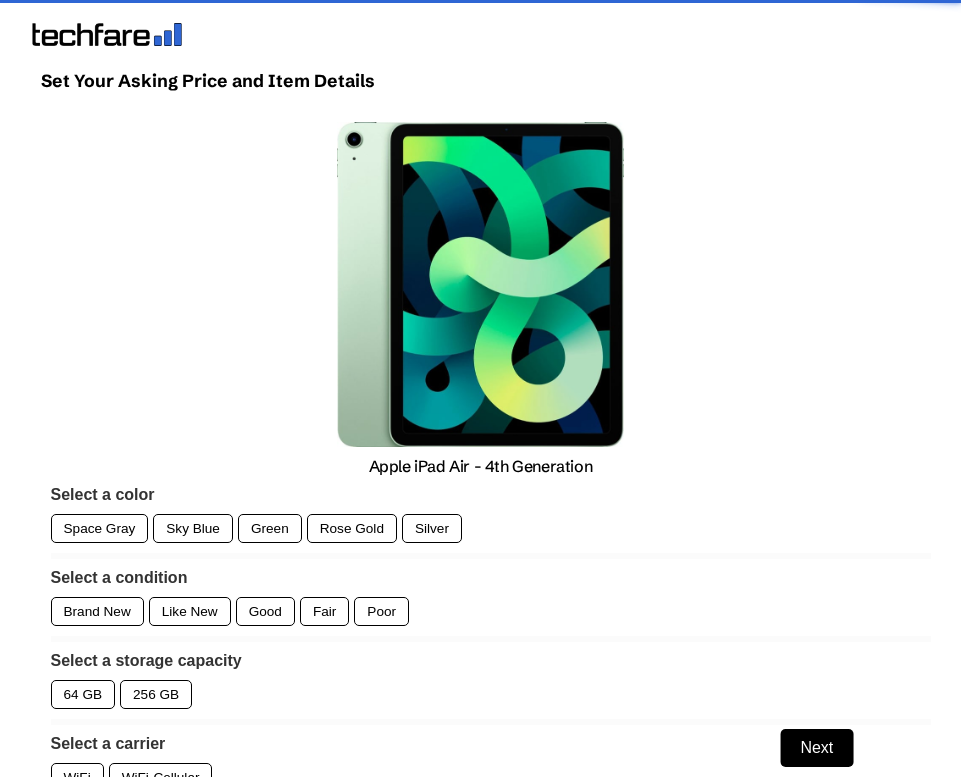 scroll, scrollTop: 0, scrollLeft: 0, axis: both 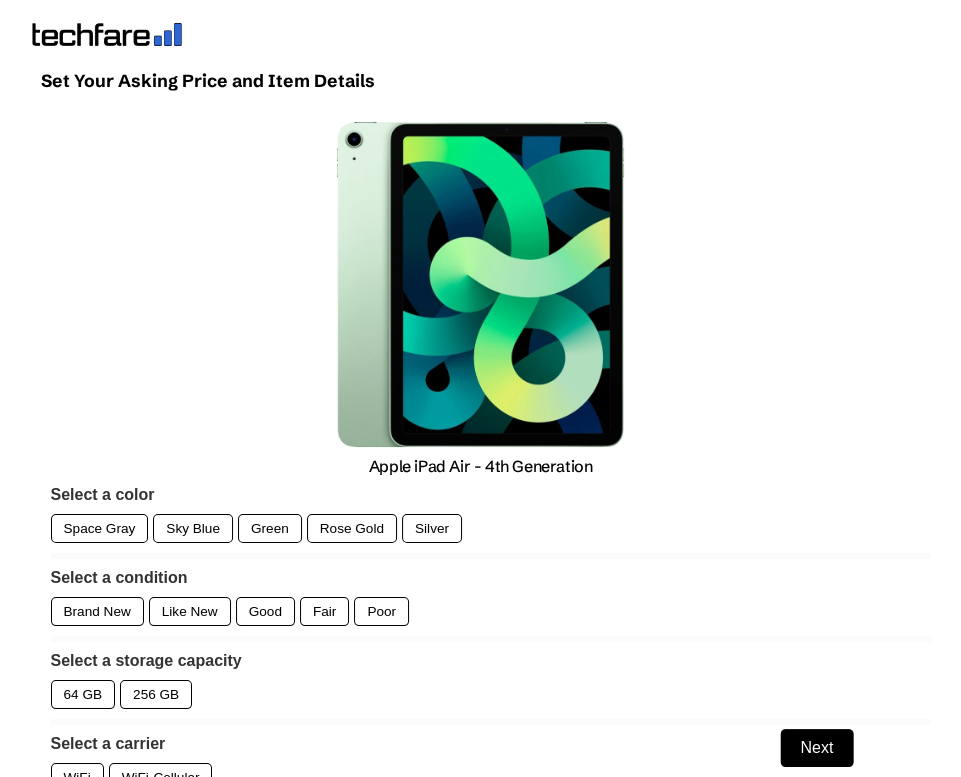 click on "Rose Gold" at bounding box center [352, 528] 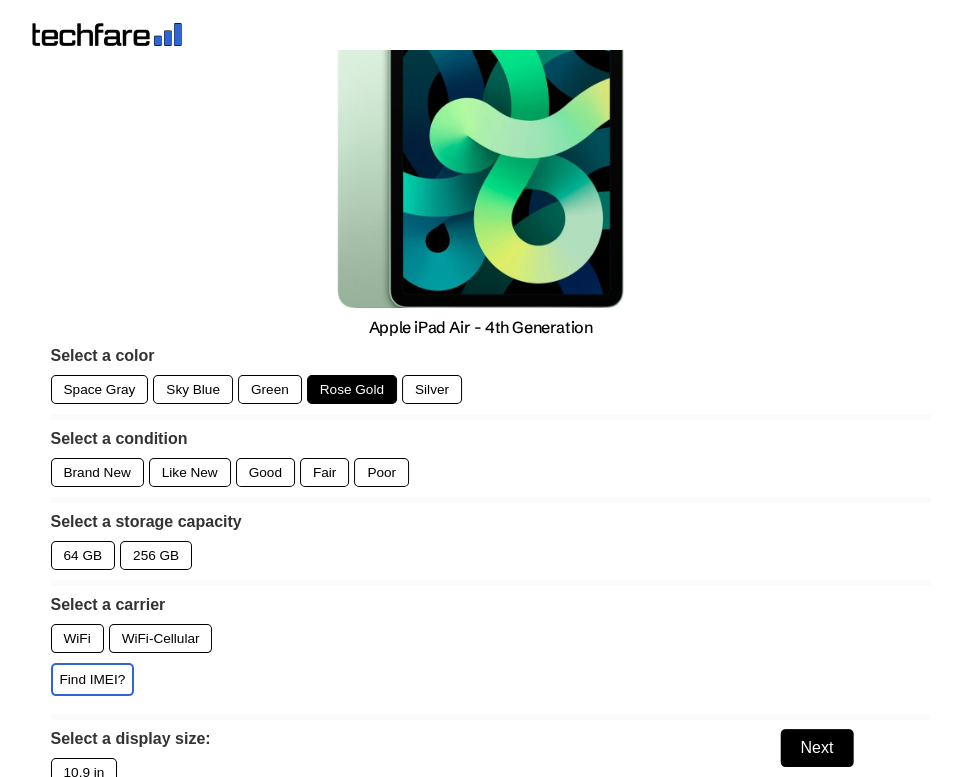scroll, scrollTop: 146, scrollLeft: 0, axis: vertical 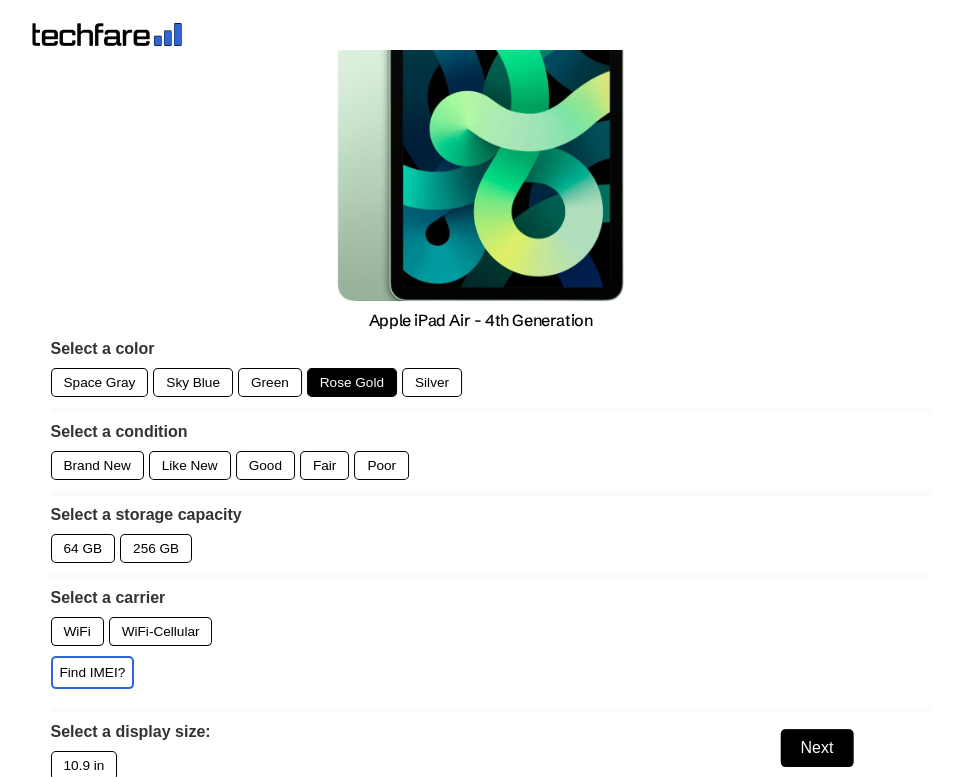 click on "Brand New" at bounding box center (97, 465) 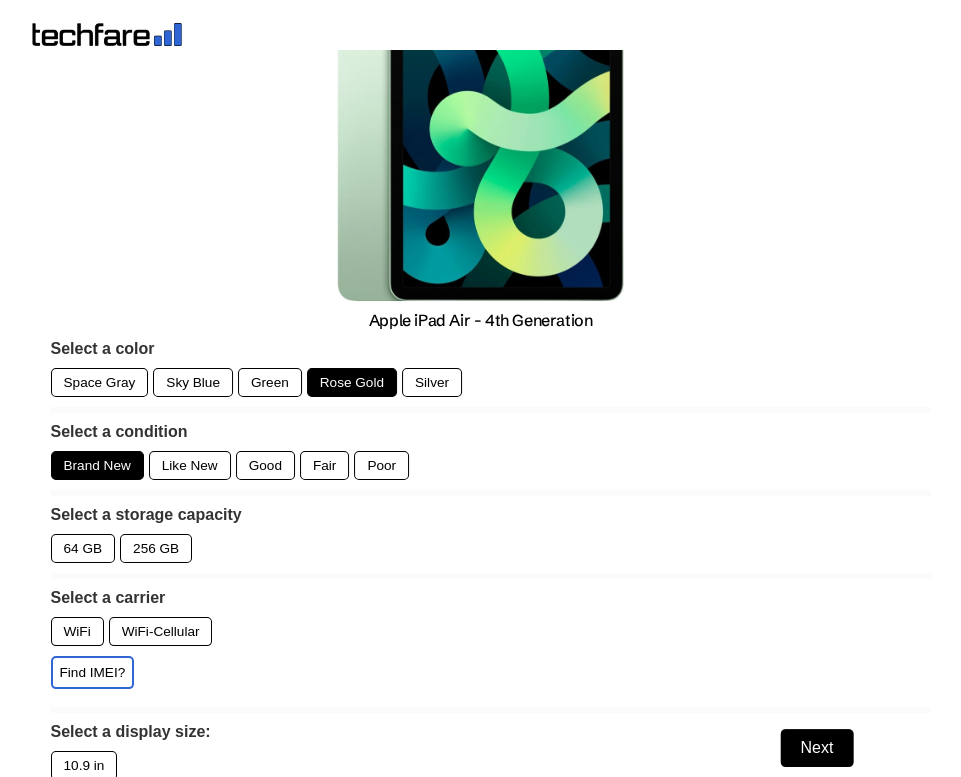 click on "64 GB" at bounding box center (83, 548) 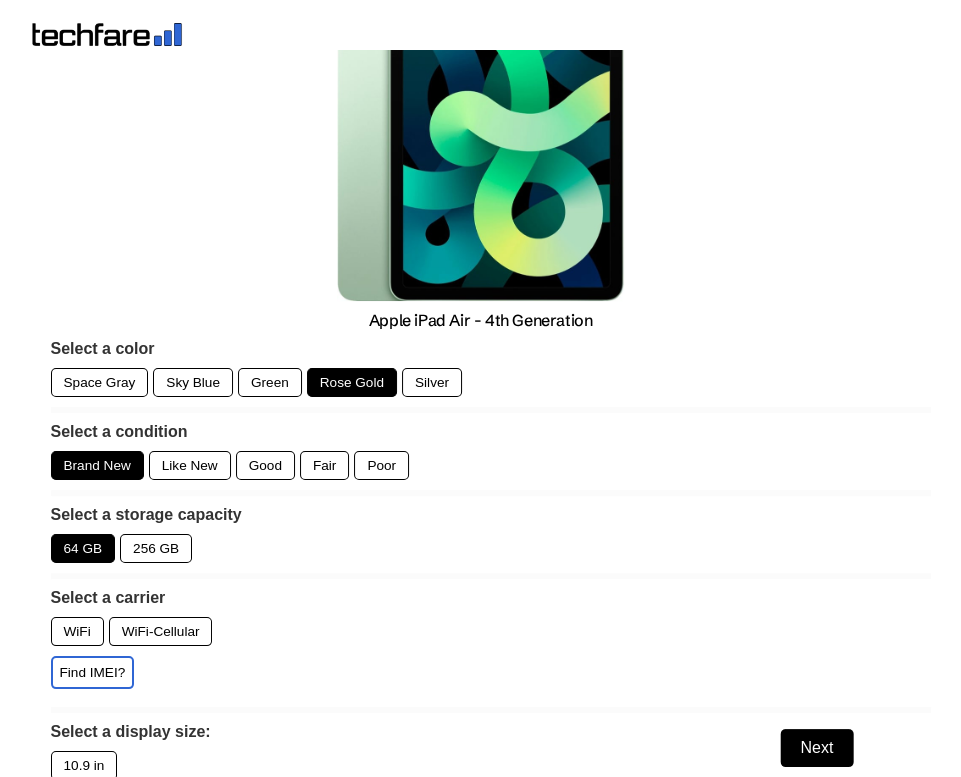 click on "WiFi" at bounding box center (77, 631) 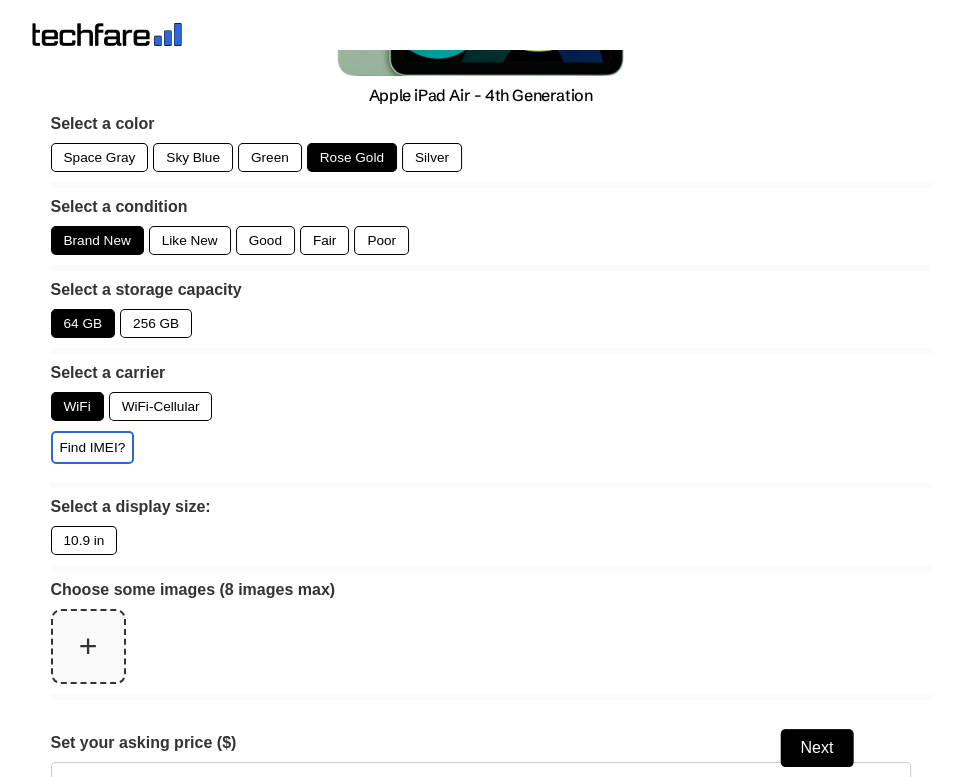 scroll, scrollTop: 378, scrollLeft: 0, axis: vertical 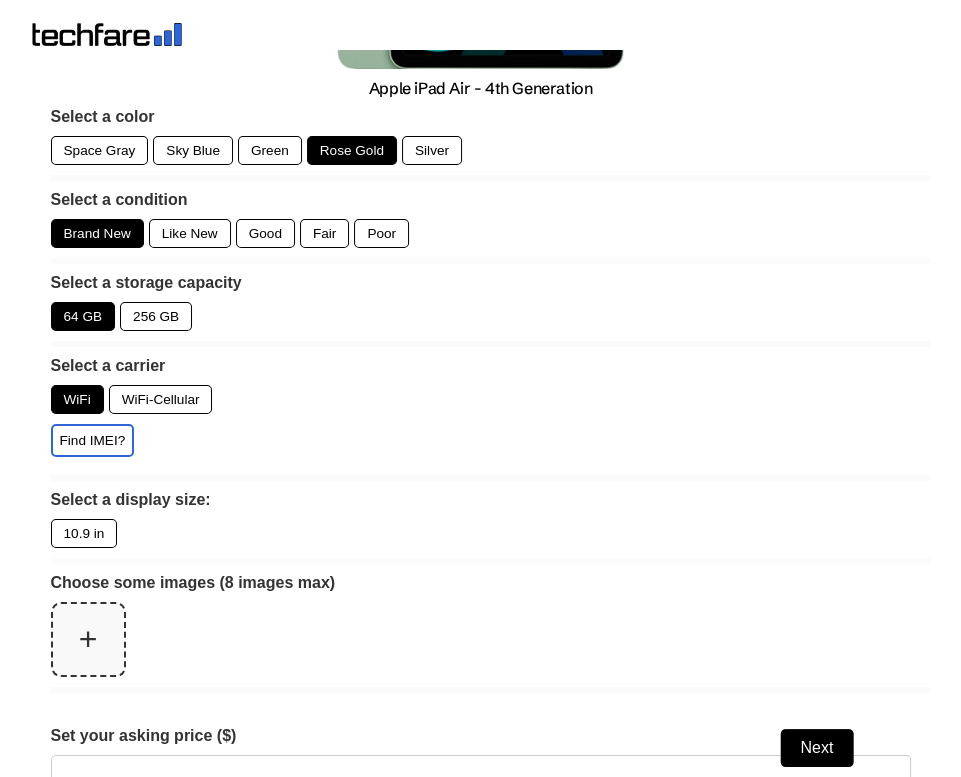 click on "10.9 in" at bounding box center [84, 533] 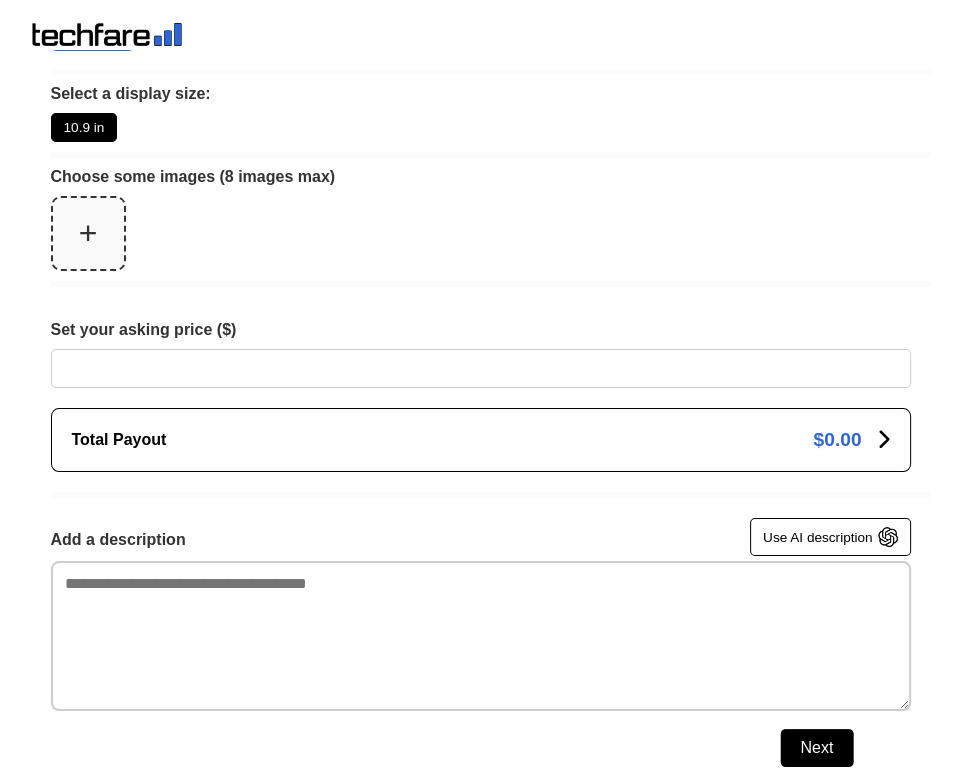 scroll, scrollTop: 784, scrollLeft: 0, axis: vertical 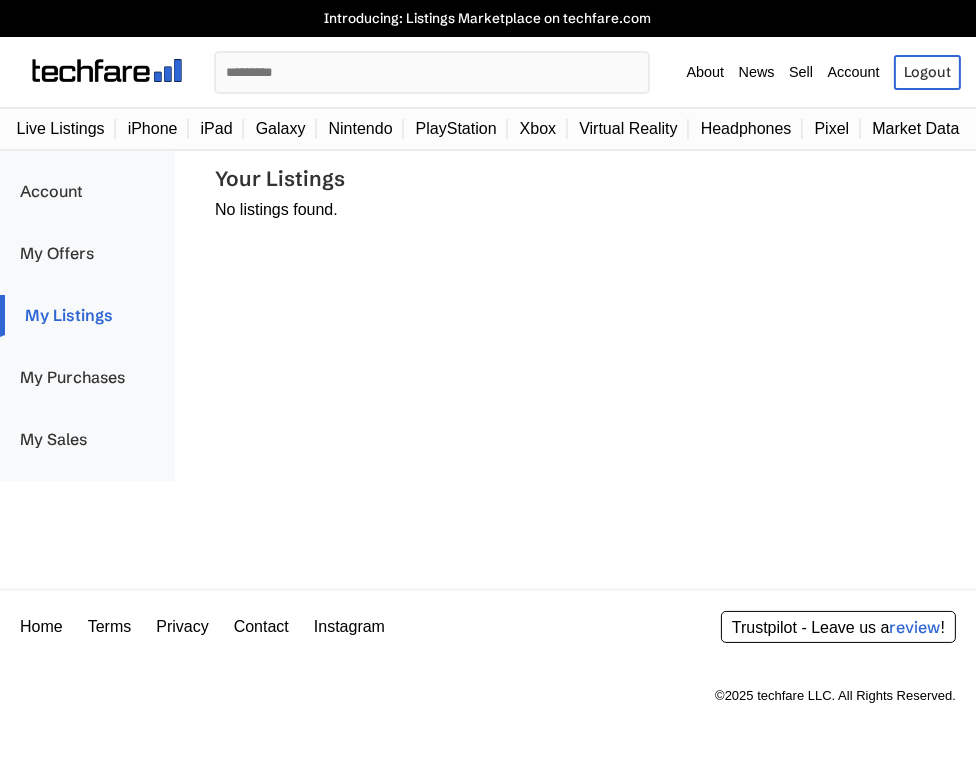 click on "iPad" at bounding box center (217, 129) 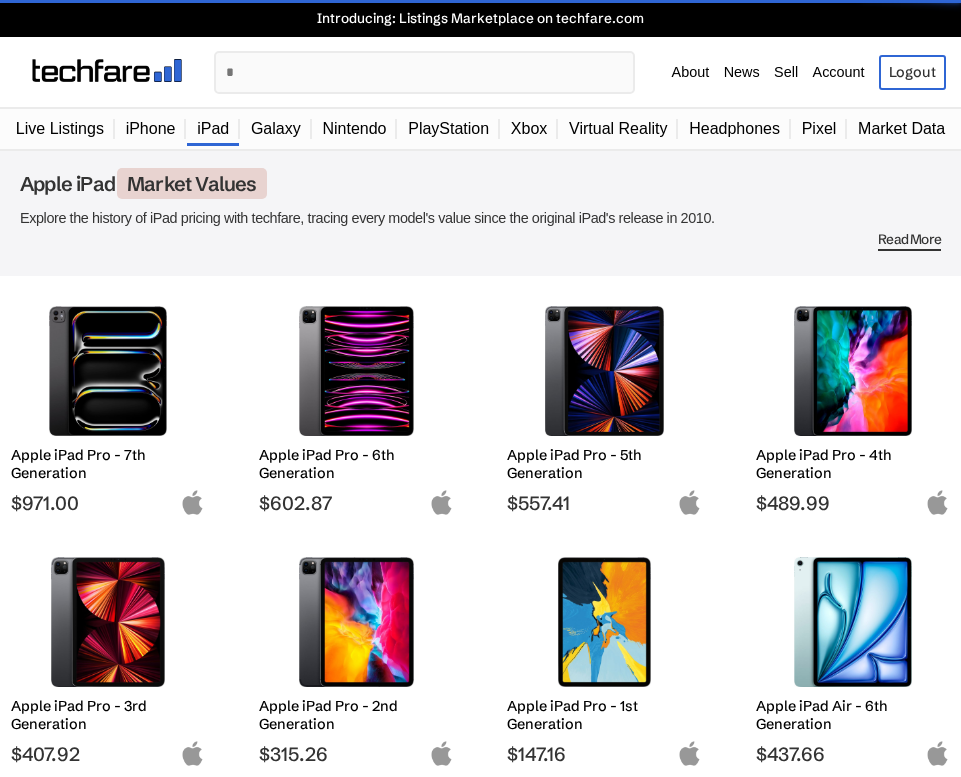 scroll, scrollTop: 173, scrollLeft: 0, axis: vertical 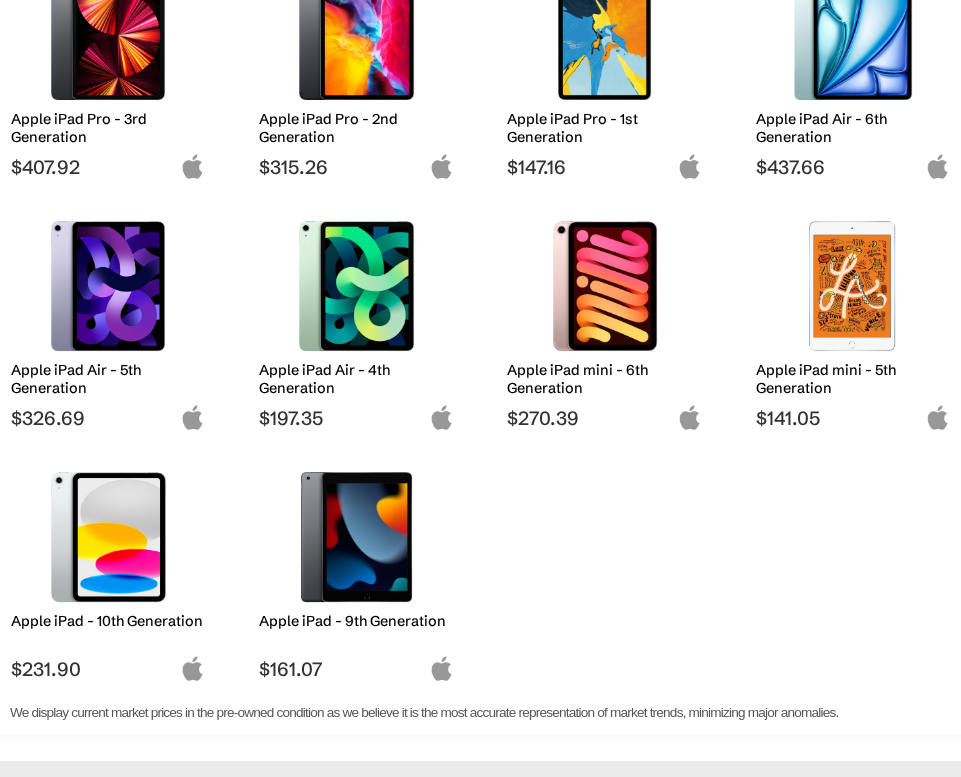 click at bounding box center (356, 286) 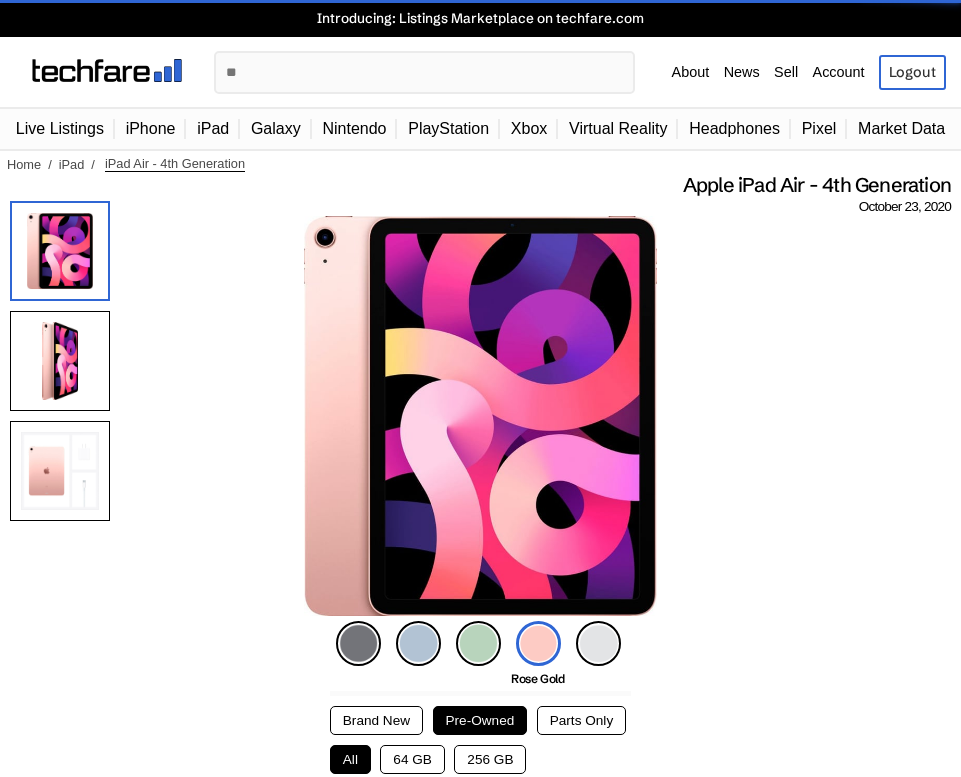 scroll, scrollTop: 0, scrollLeft: 0, axis: both 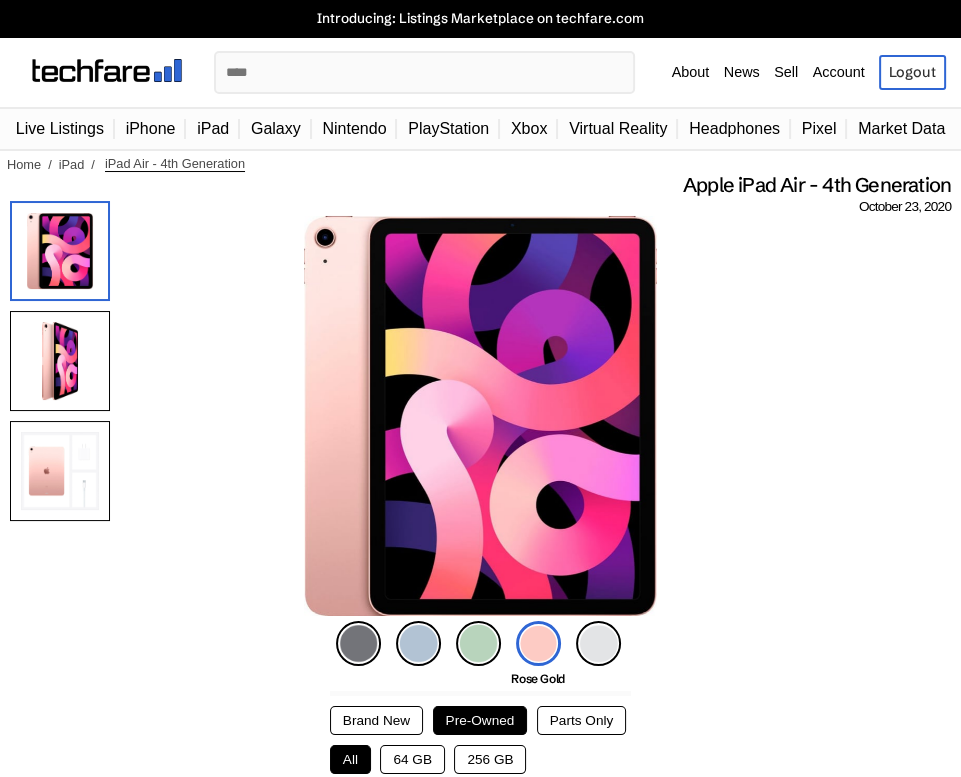 click at bounding box center [538, 643] 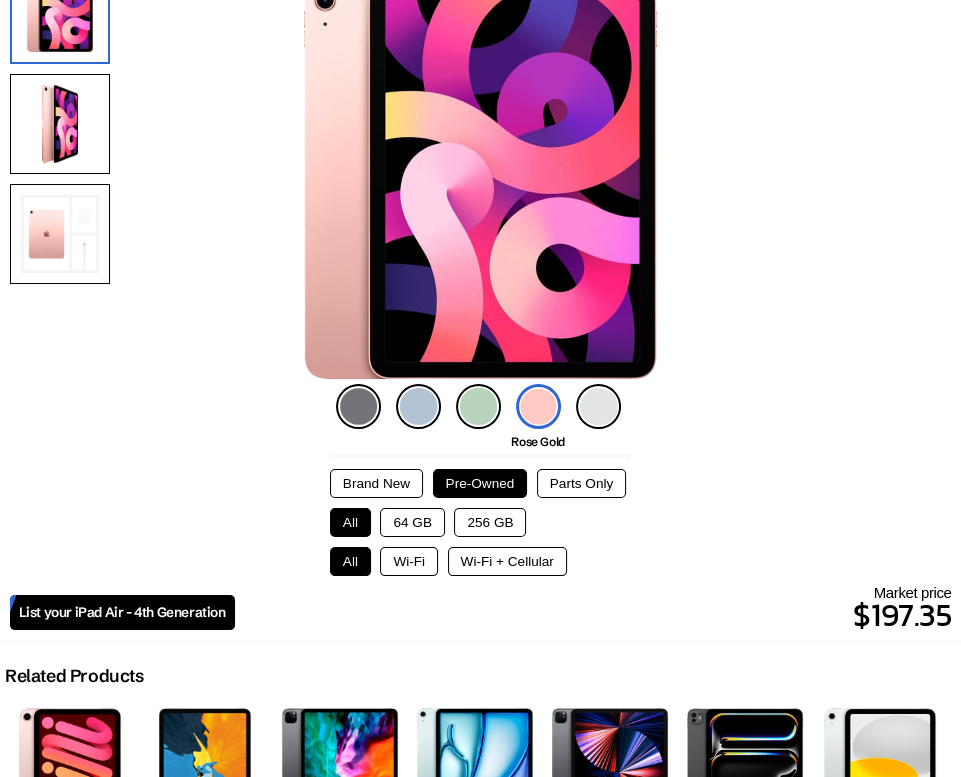 scroll, scrollTop: 244, scrollLeft: 0, axis: vertical 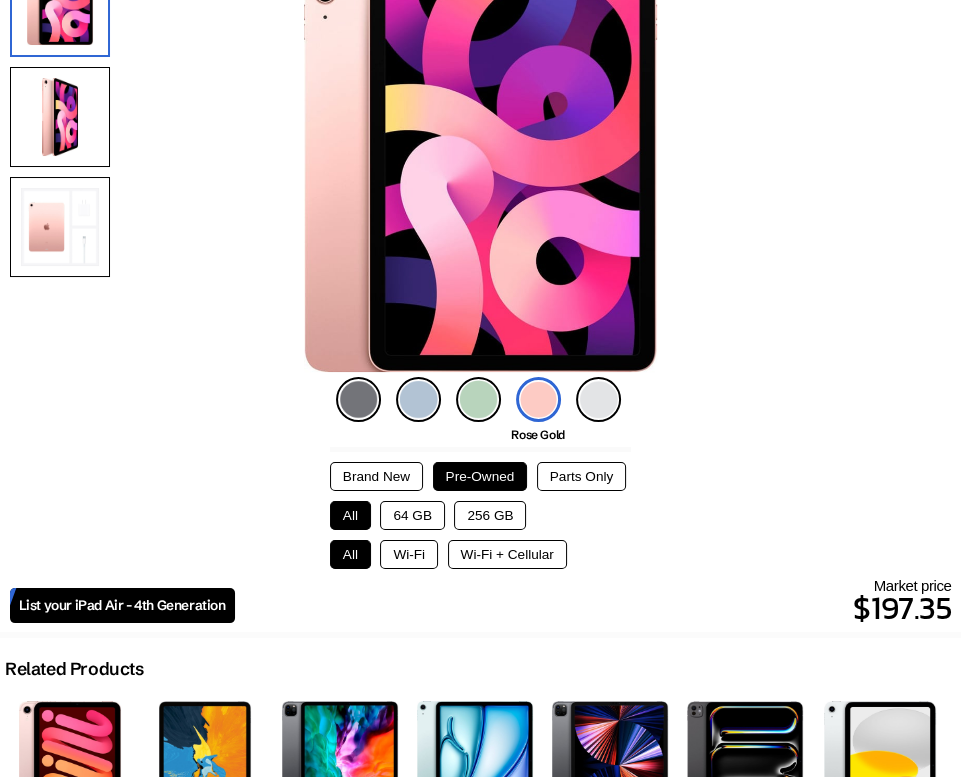 click on "64 GB" at bounding box center [412, 515] 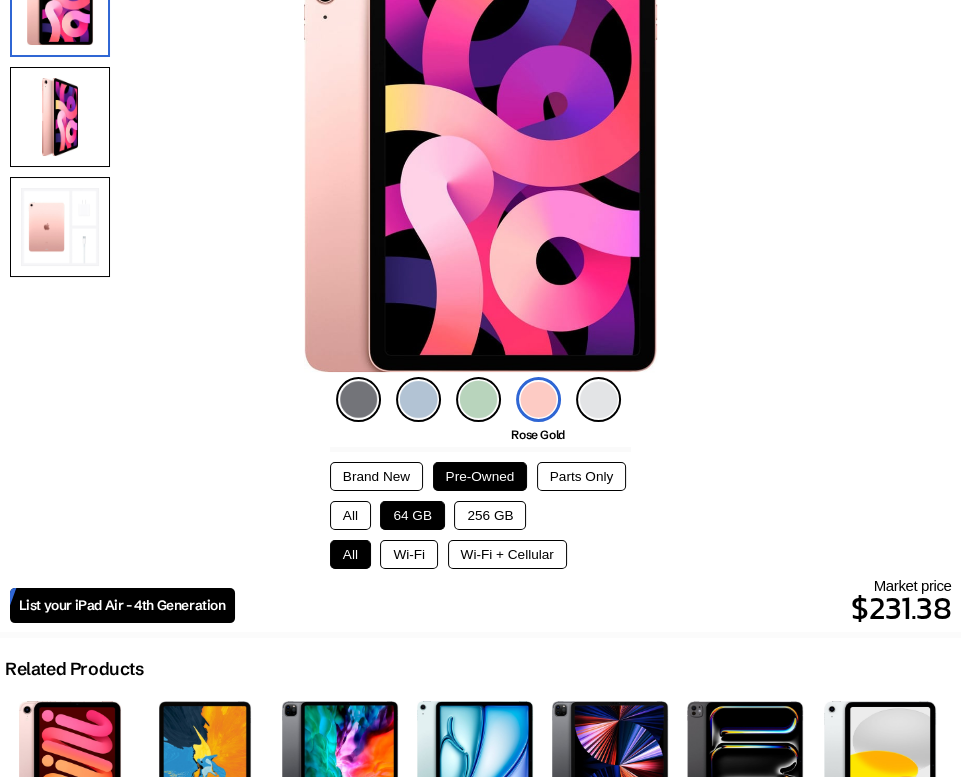 click on "Wi-Fi" at bounding box center (409, 554) 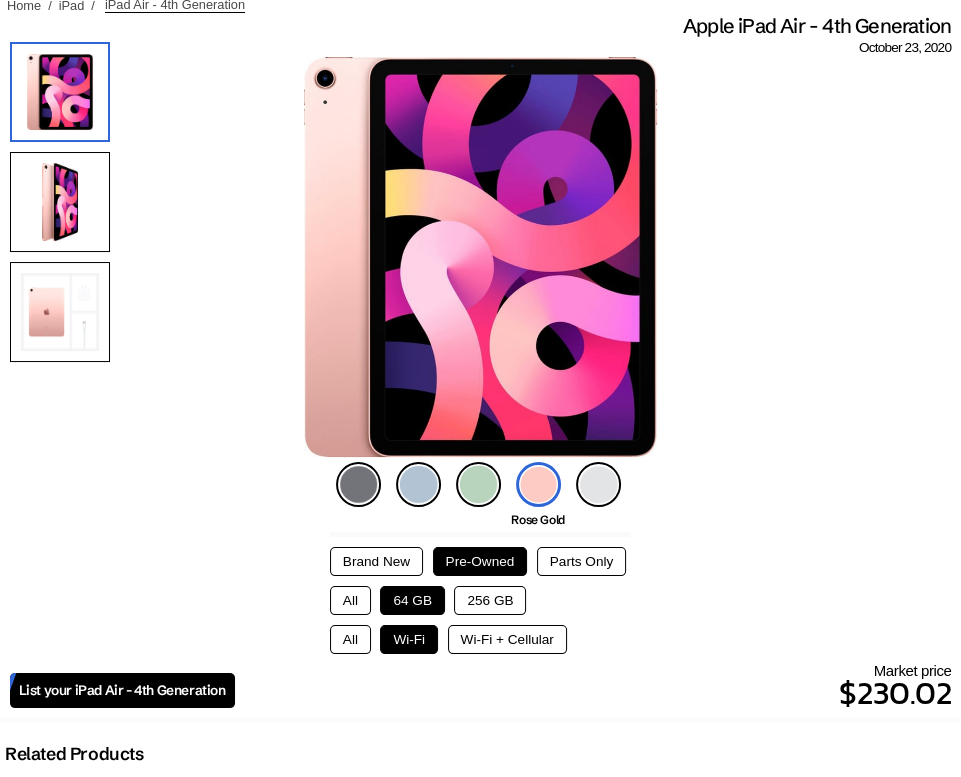scroll, scrollTop: 146, scrollLeft: 0, axis: vertical 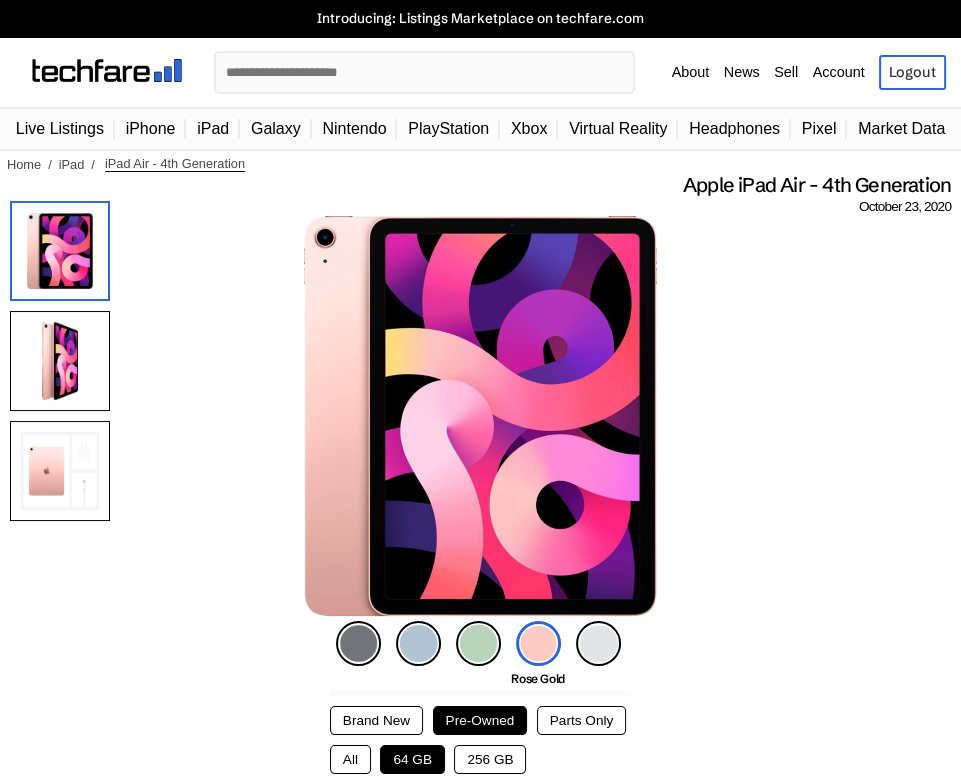 click on "Galaxy" at bounding box center [276, 129] 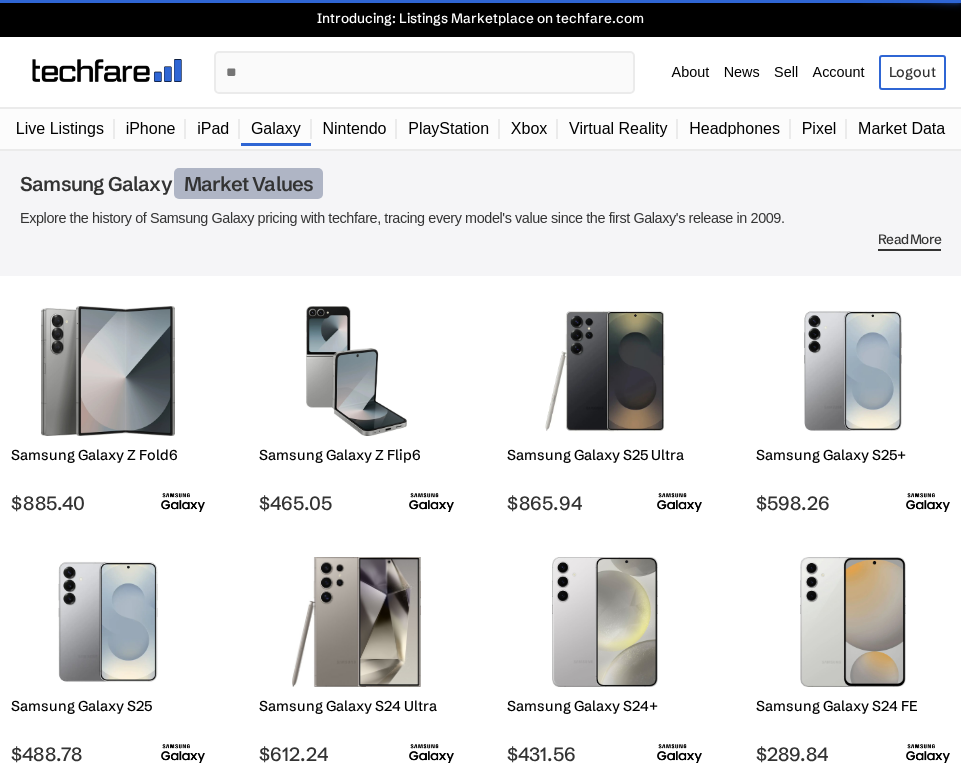 scroll, scrollTop: 839, scrollLeft: 0, axis: vertical 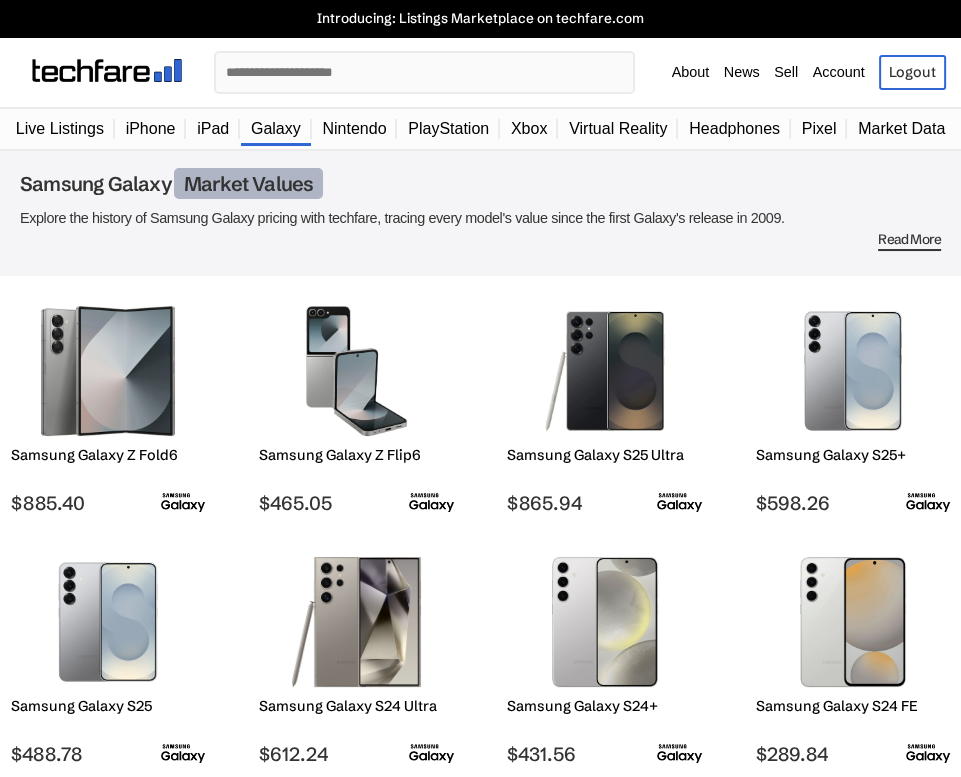click on "iPhone" at bounding box center [151, 129] 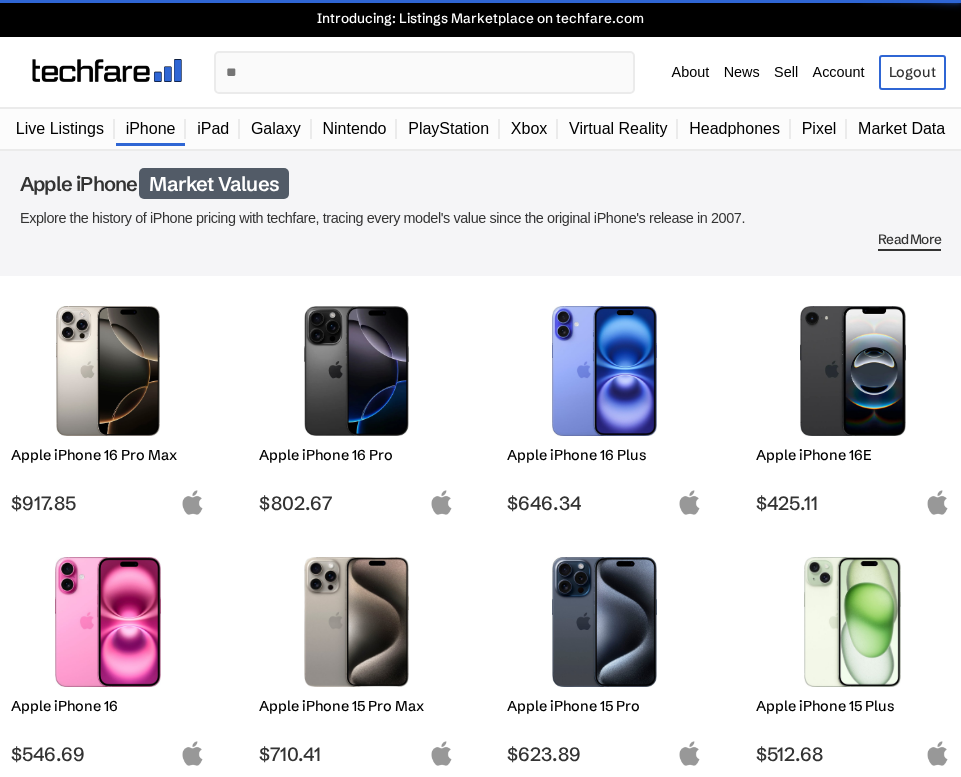 scroll, scrollTop: 1102, scrollLeft: 0, axis: vertical 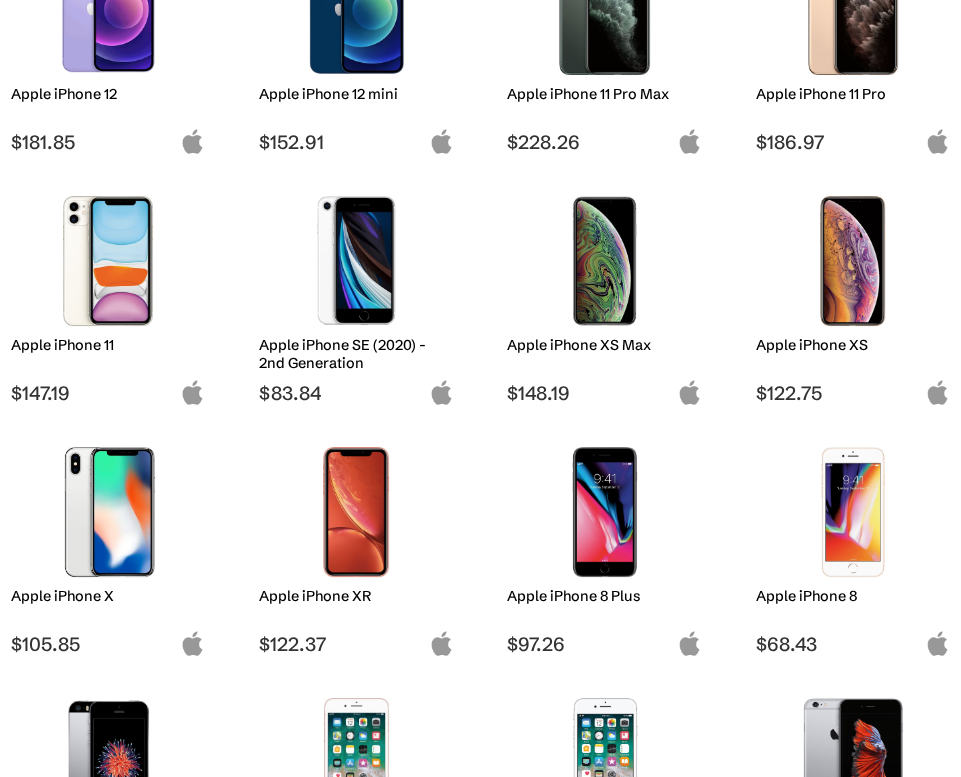 click at bounding box center (853, 261) 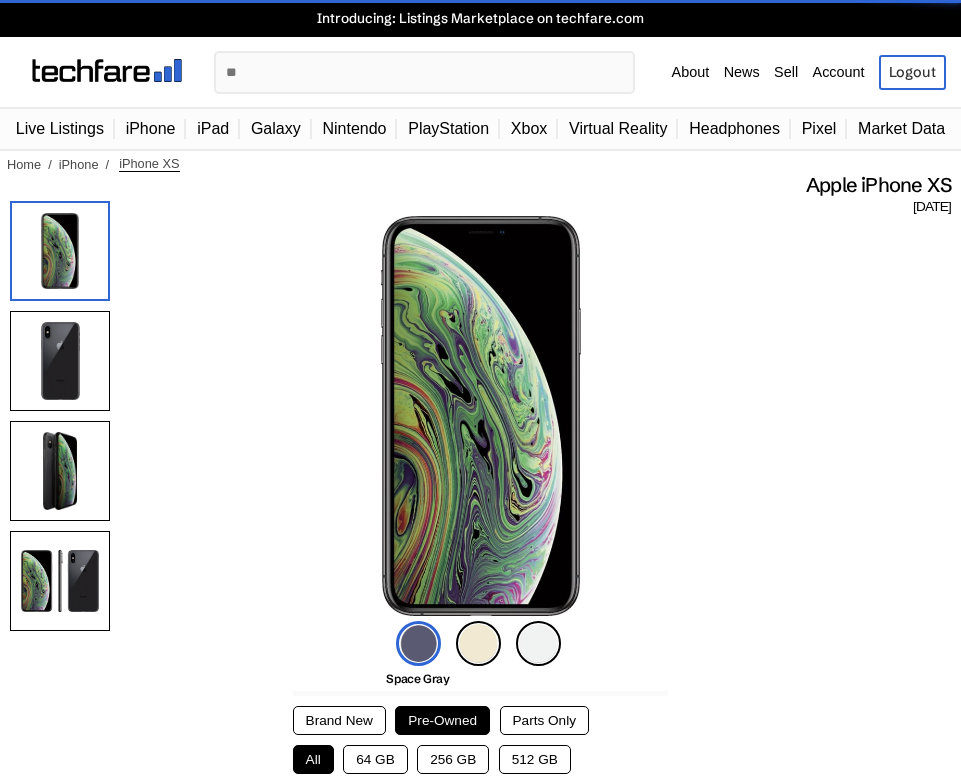 scroll, scrollTop: 0, scrollLeft: 0, axis: both 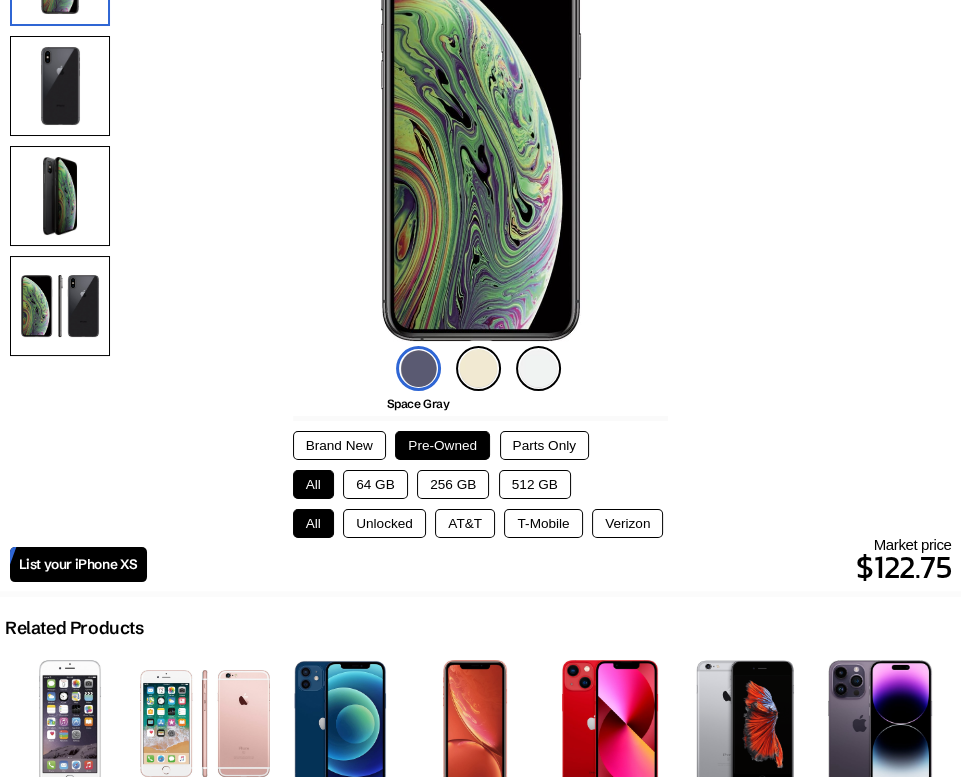 click on "64 GB" at bounding box center [375, 484] 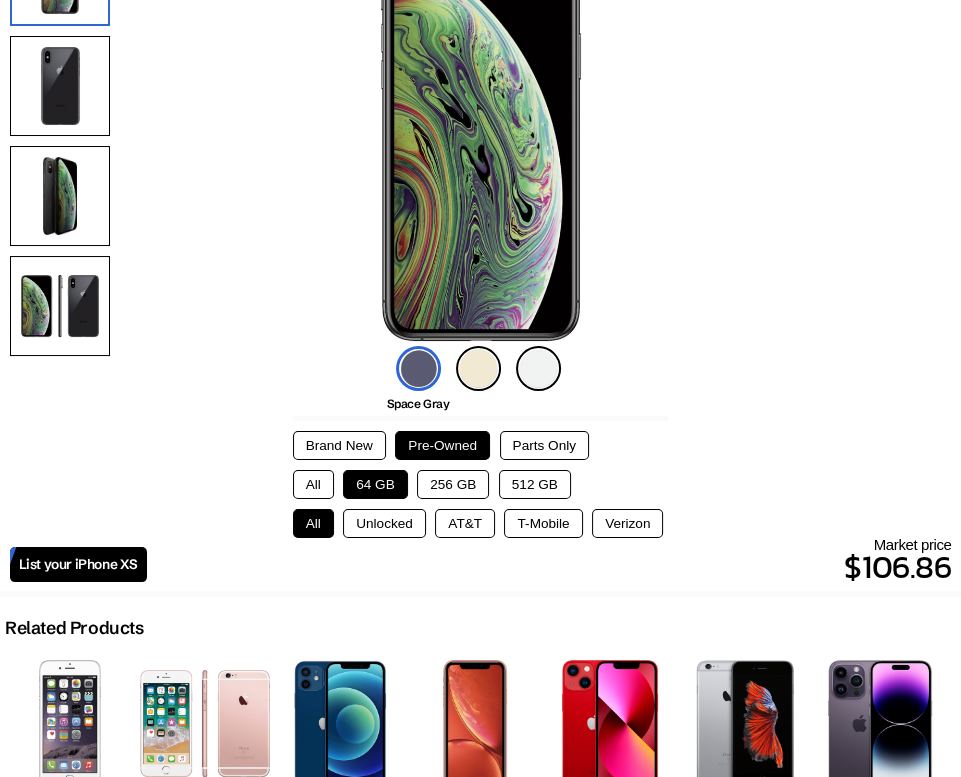 click on "T-Mobile" at bounding box center [543, 523] 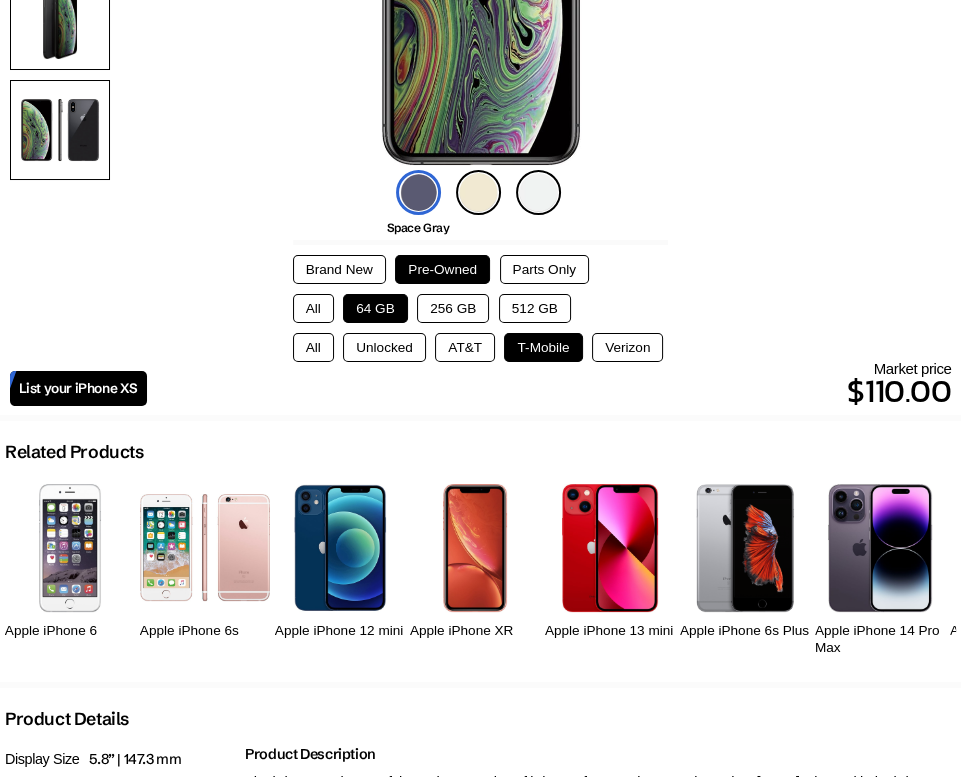 scroll, scrollTop: 450, scrollLeft: 0, axis: vertical 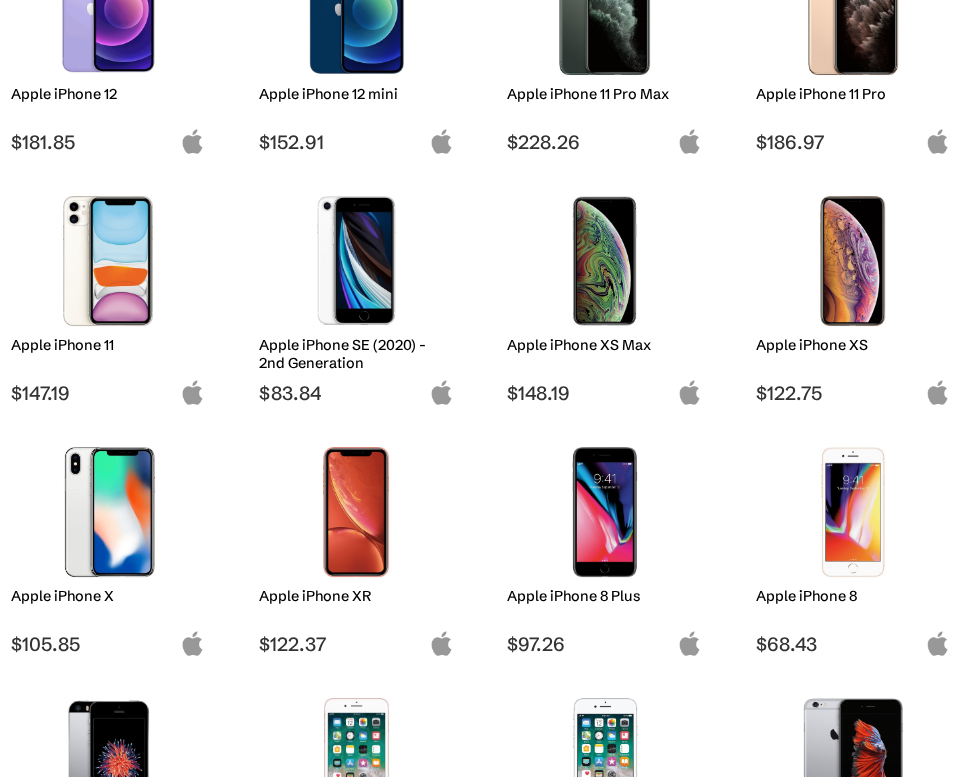 click at bounding box center [108, 261] 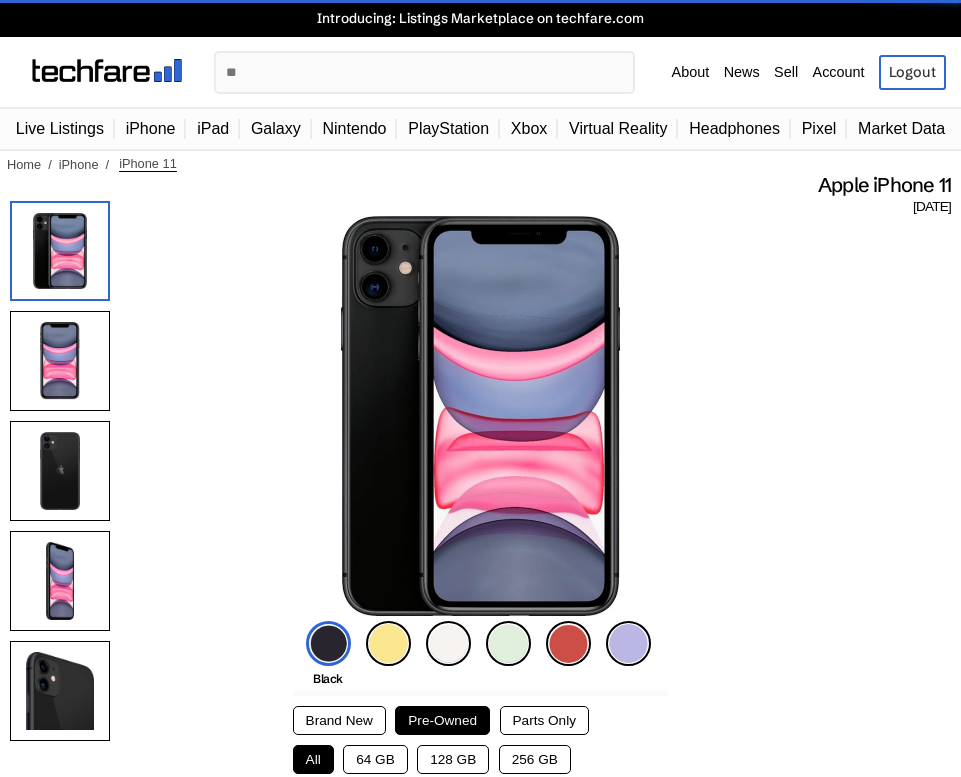 scroll, scrollTop: 197, scrollLeft: 0, axis: vertical 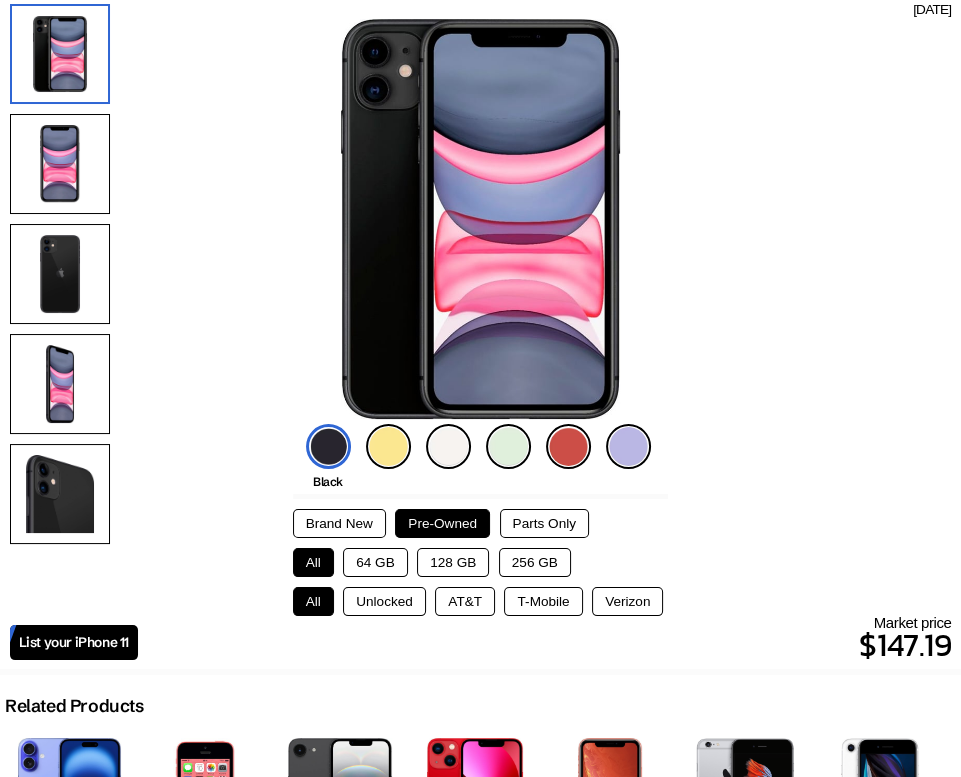click at bounding box center (628, 446) 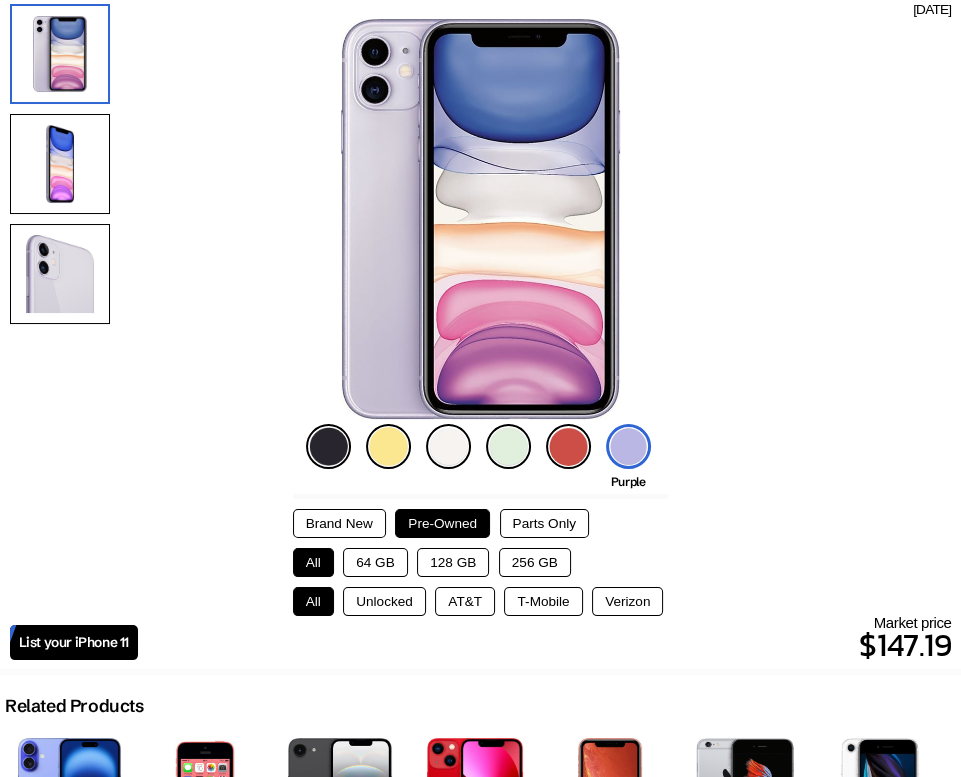 click on "64 GB" at bounding box center (375, 562) 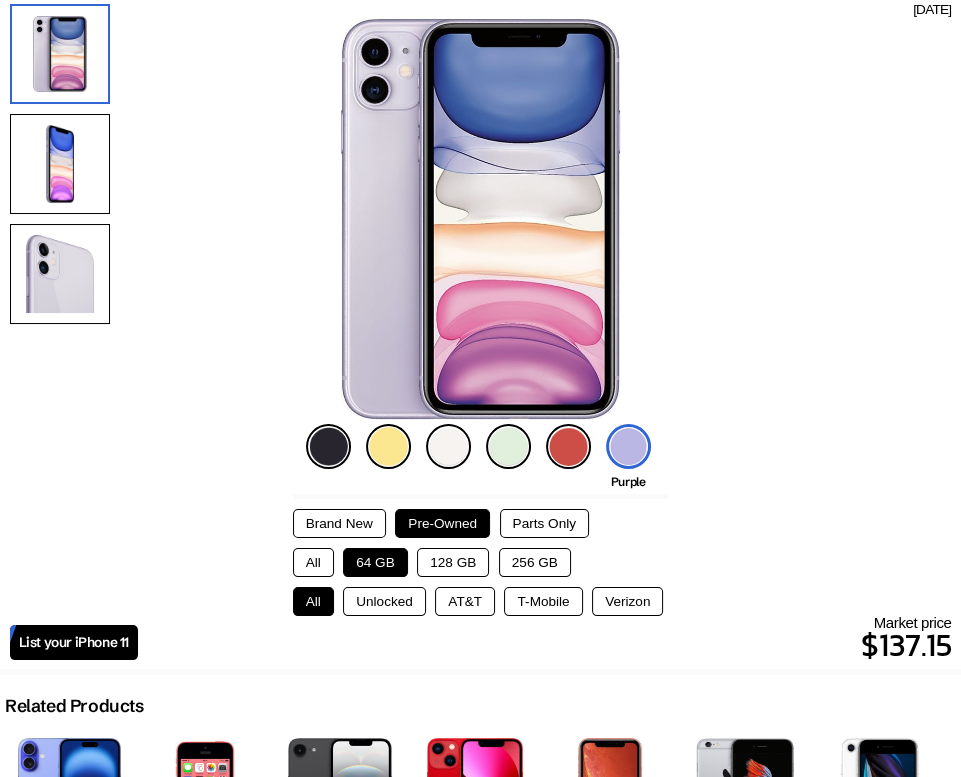 click on "T-Mobile" at bounding box center [543, 601] 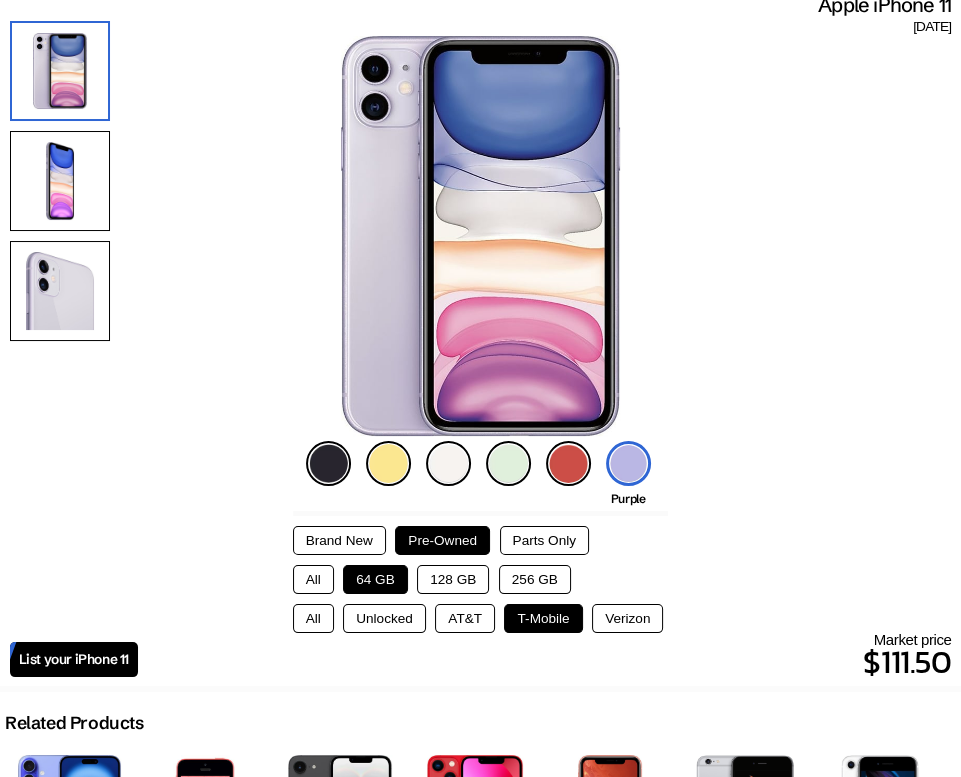 scroll, scrollTop: 182, scrollLeft: 0, axis: vertical 